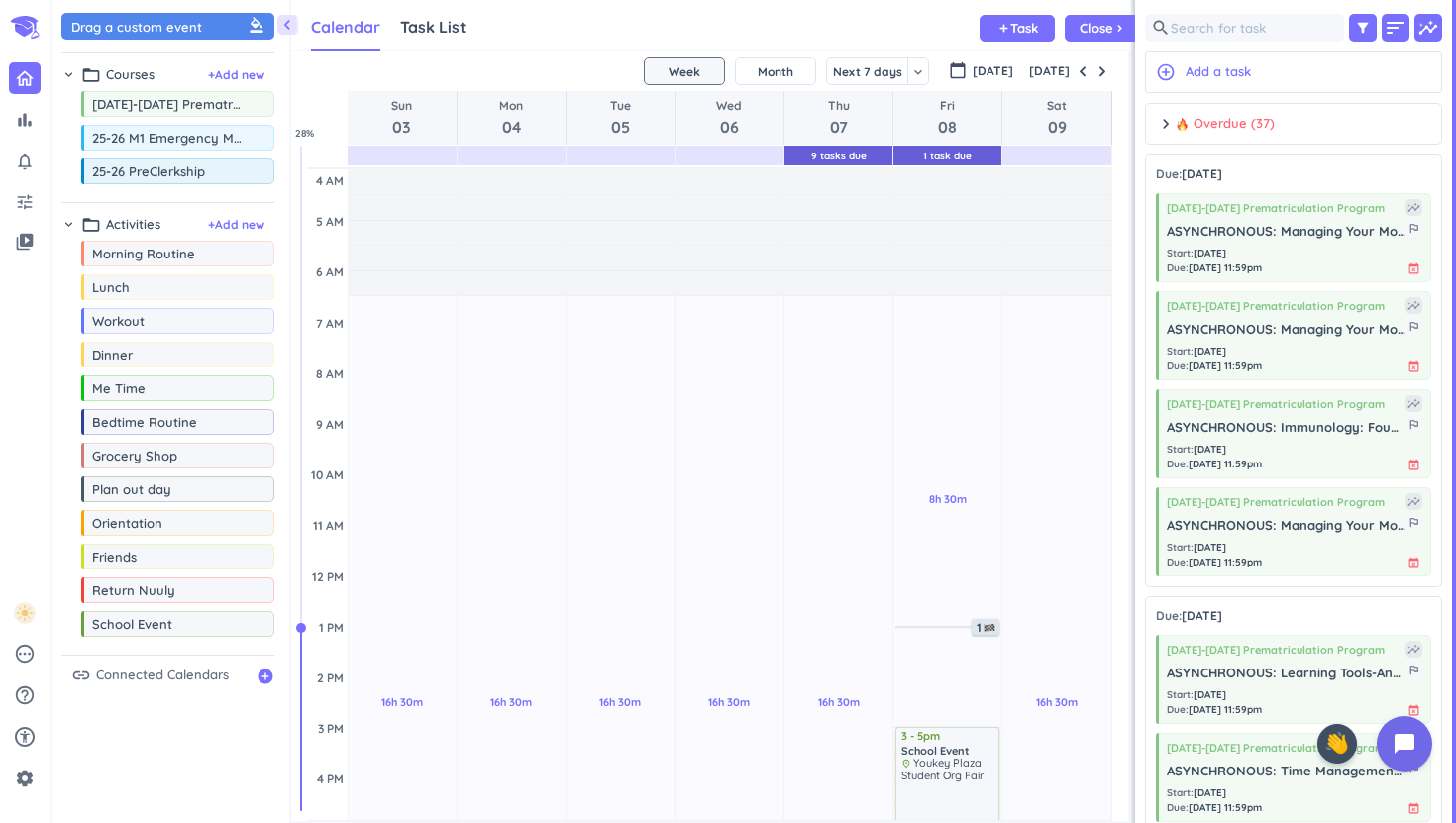 scroll, scrollTop: 0, scrollLeft: 0, axis: both 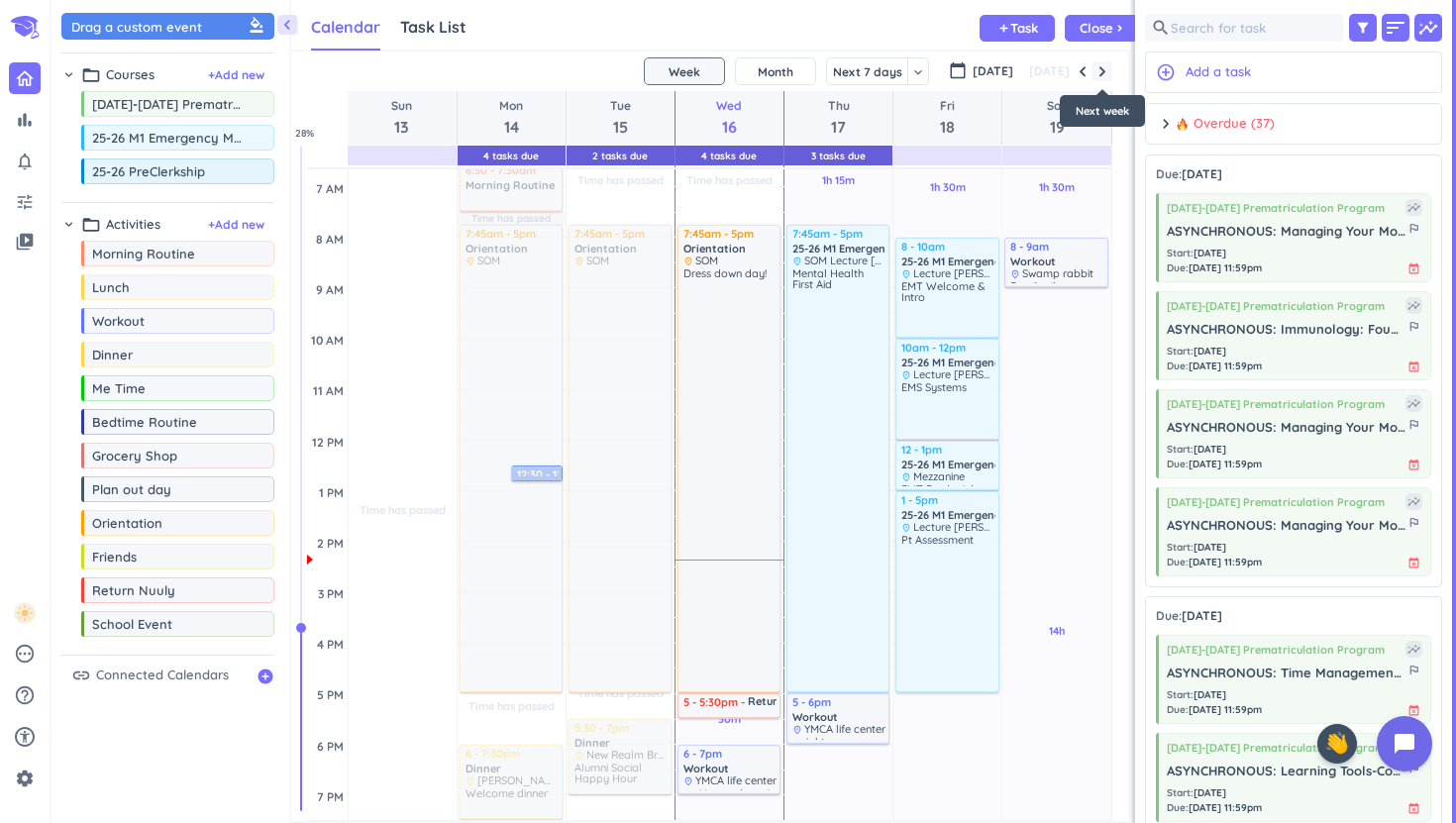 click at bounding box center [1102, 71] 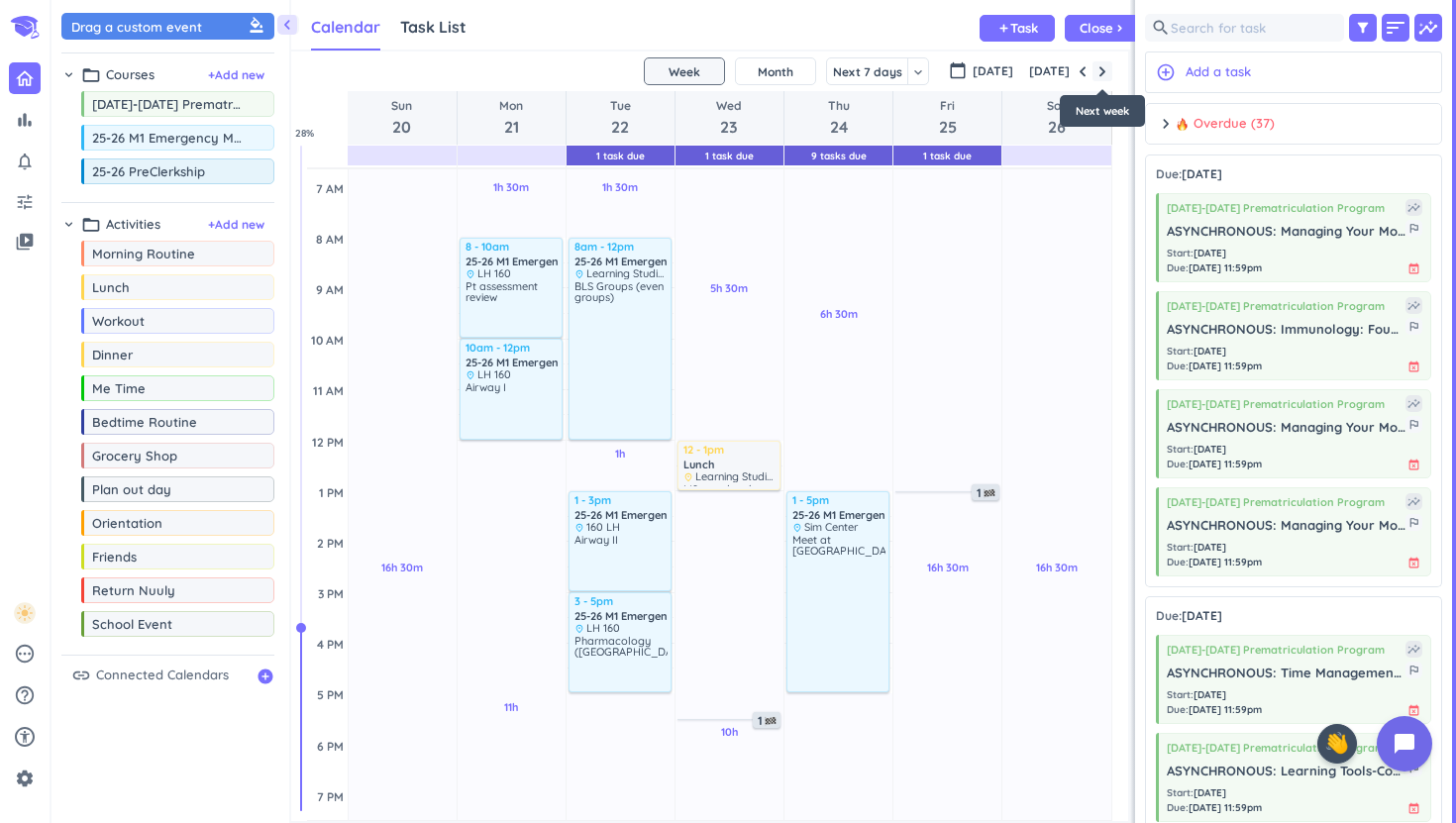 scroll, scrollTop: 103, scrollLeft: 0, axis: vertical 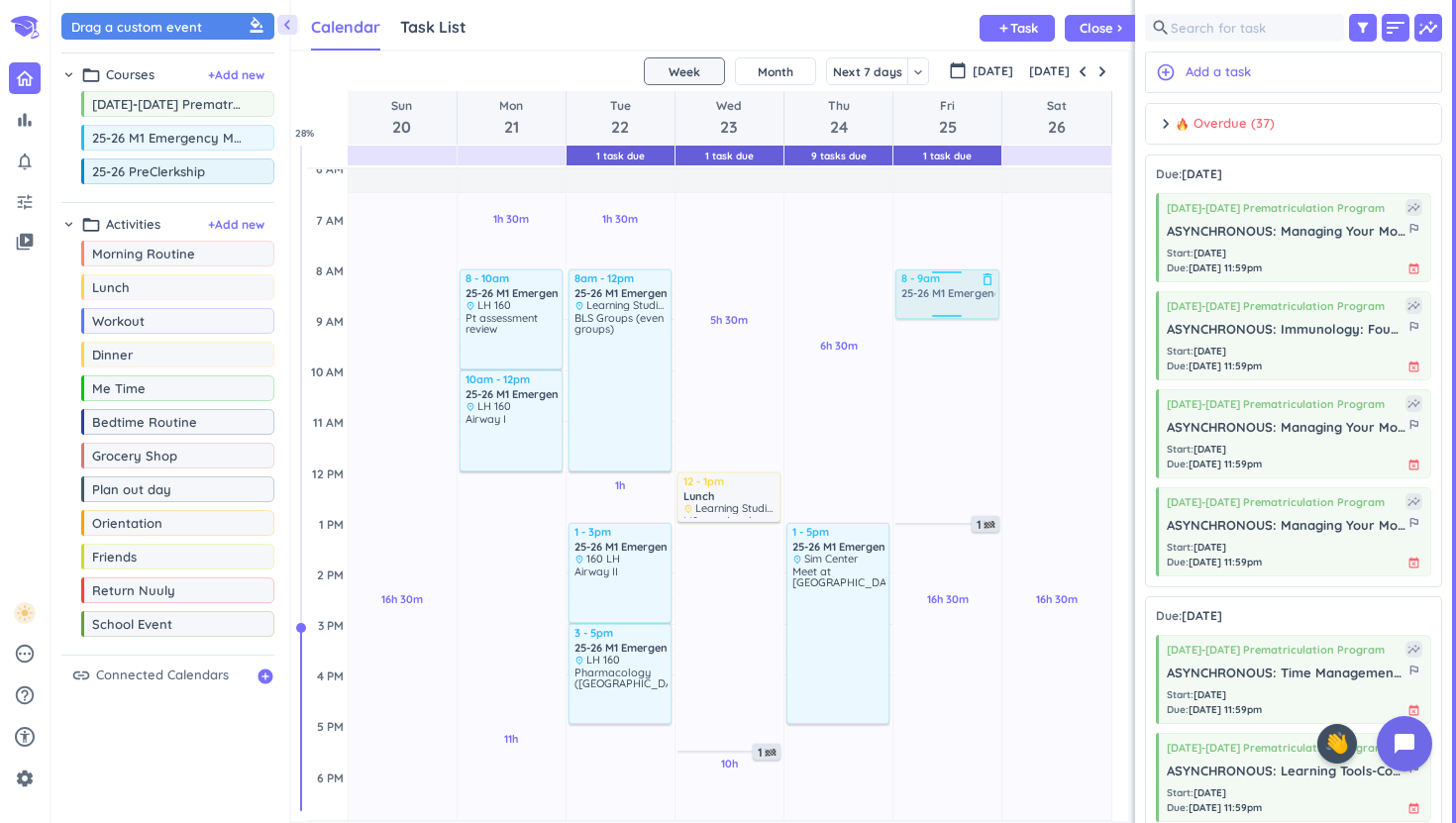 drag, startPoint x: 148, startPoint y: 148, endPoint x: 958, endPoint y: 270, distance: 819.13613 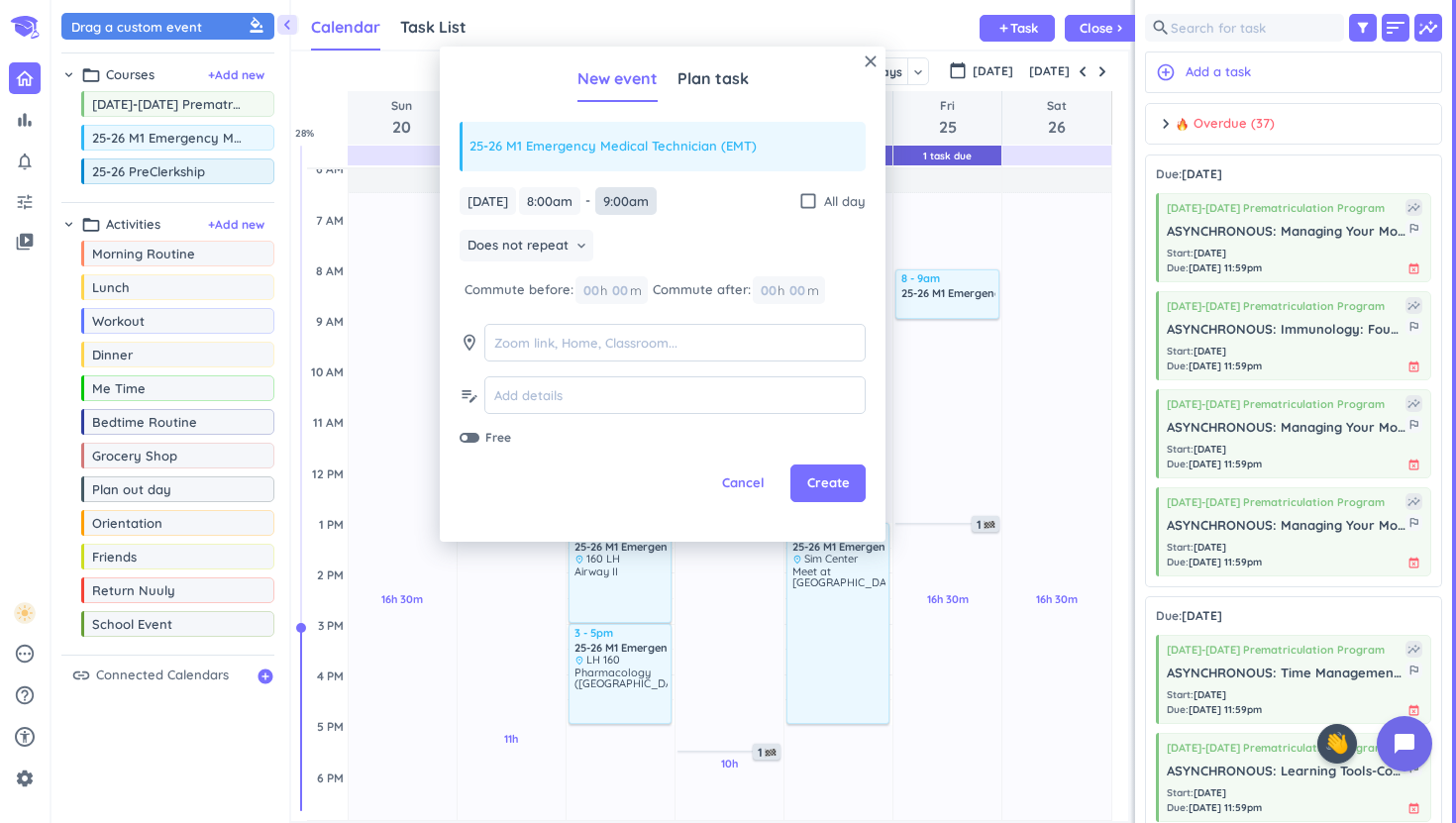 click on "9:00am" at bounding box center (626, 201) 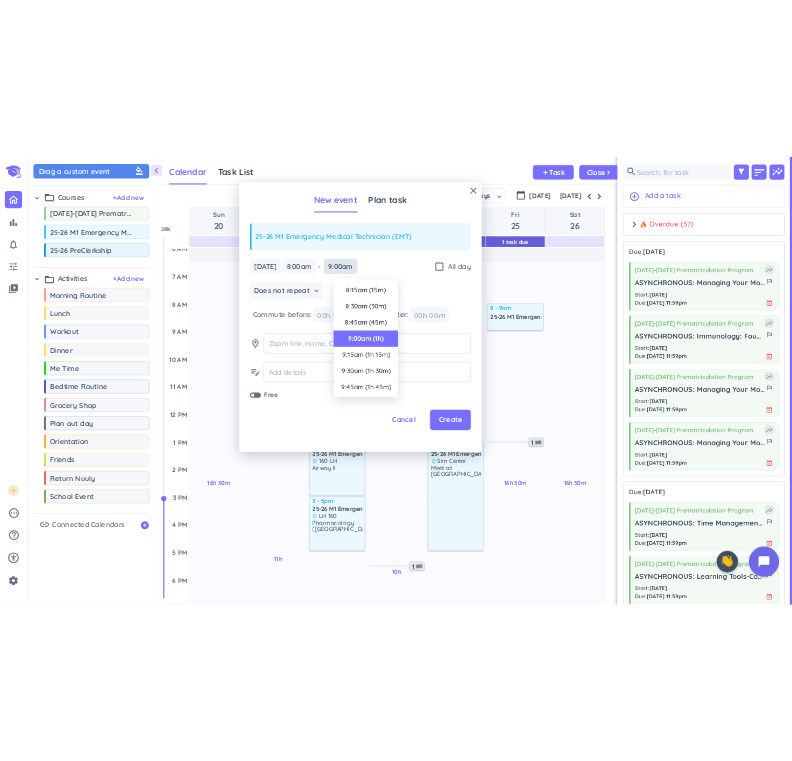 scroll, scrollTop: 90, scrollLeft: 0, axis: vertical 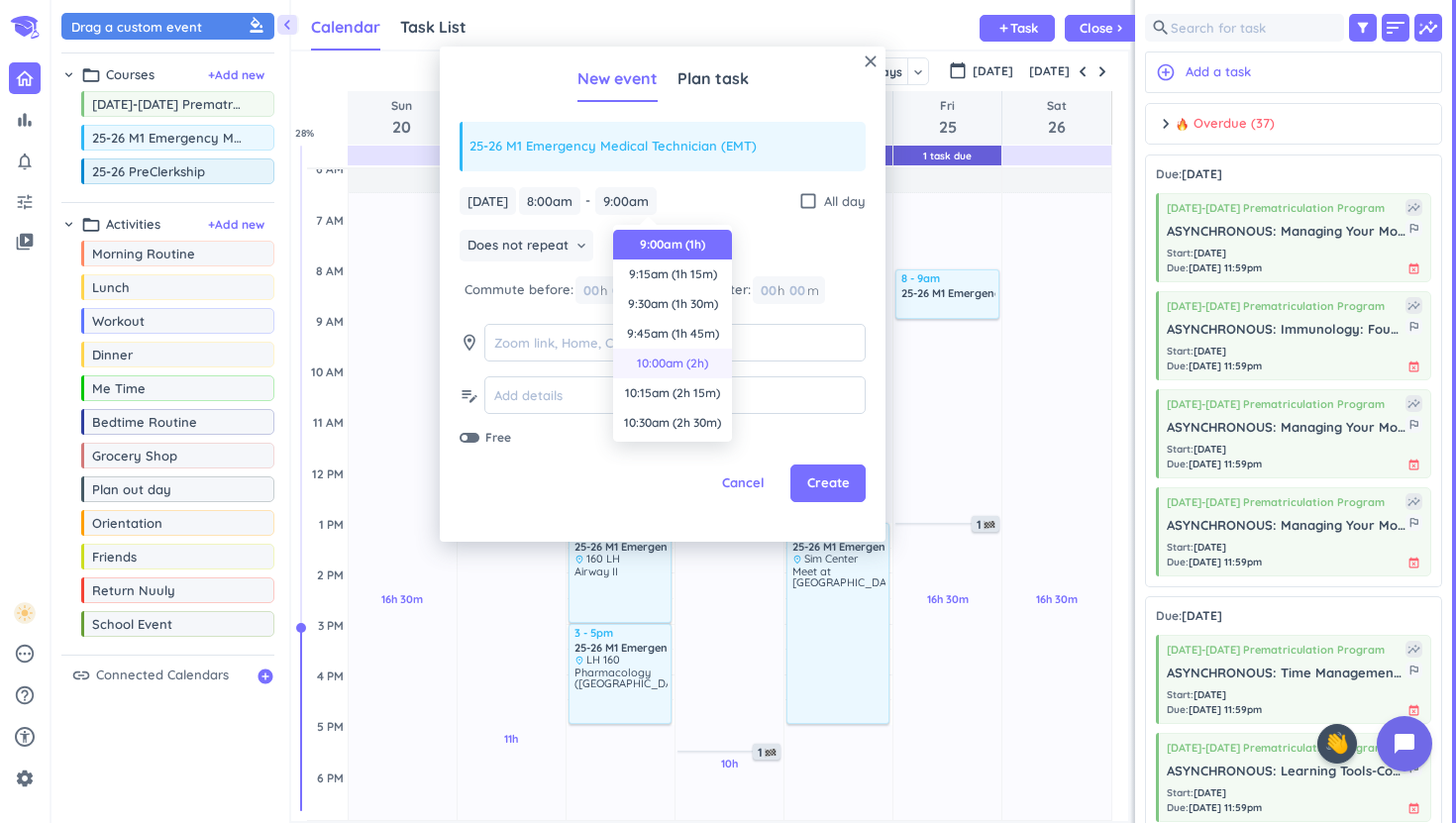 click on "10:00am (2h)" at bounding box center (673, 363) 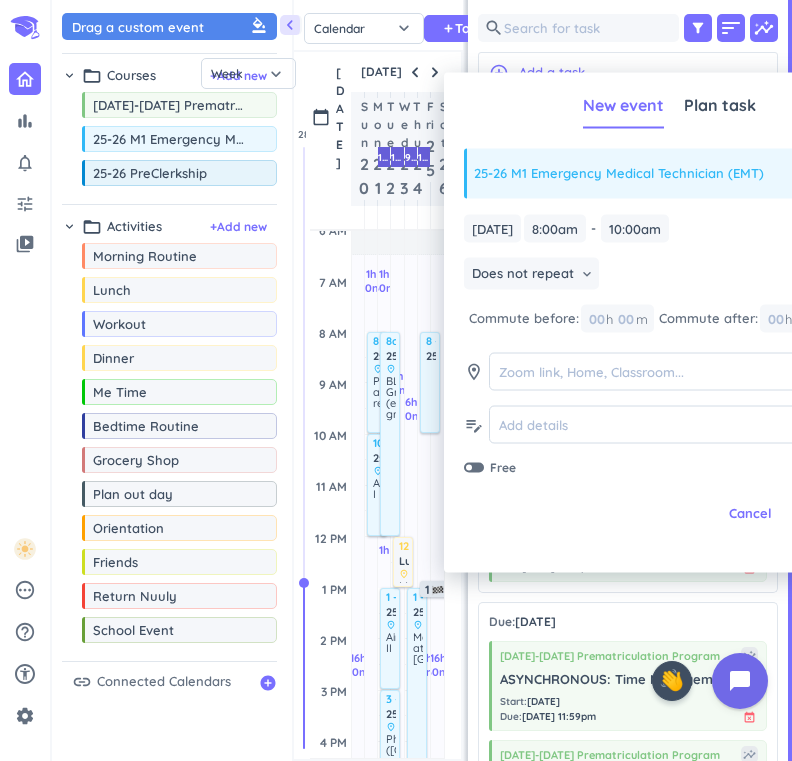 scroll, scrollTop: 707, scrollLeft: 167, axis: both 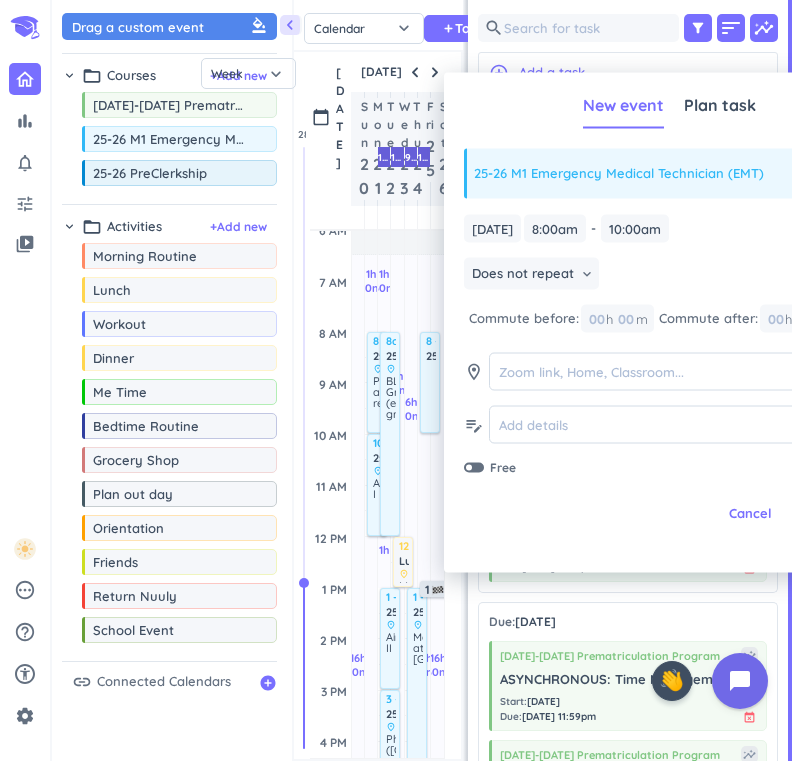 click on "[DATE]" at bounding box center [377, 72] 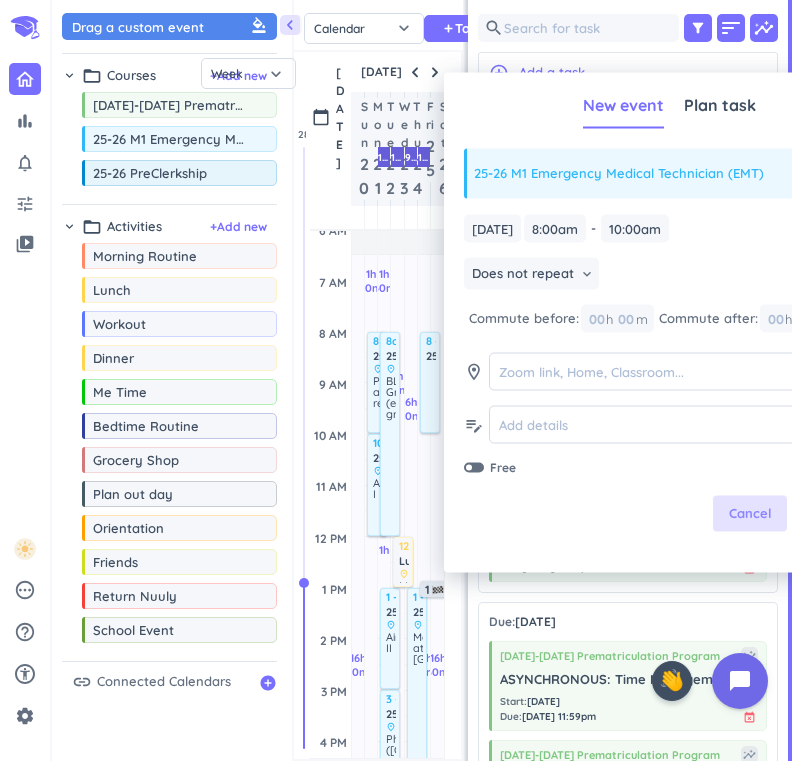 click on "Cancel" at bounding box center (750, 514) 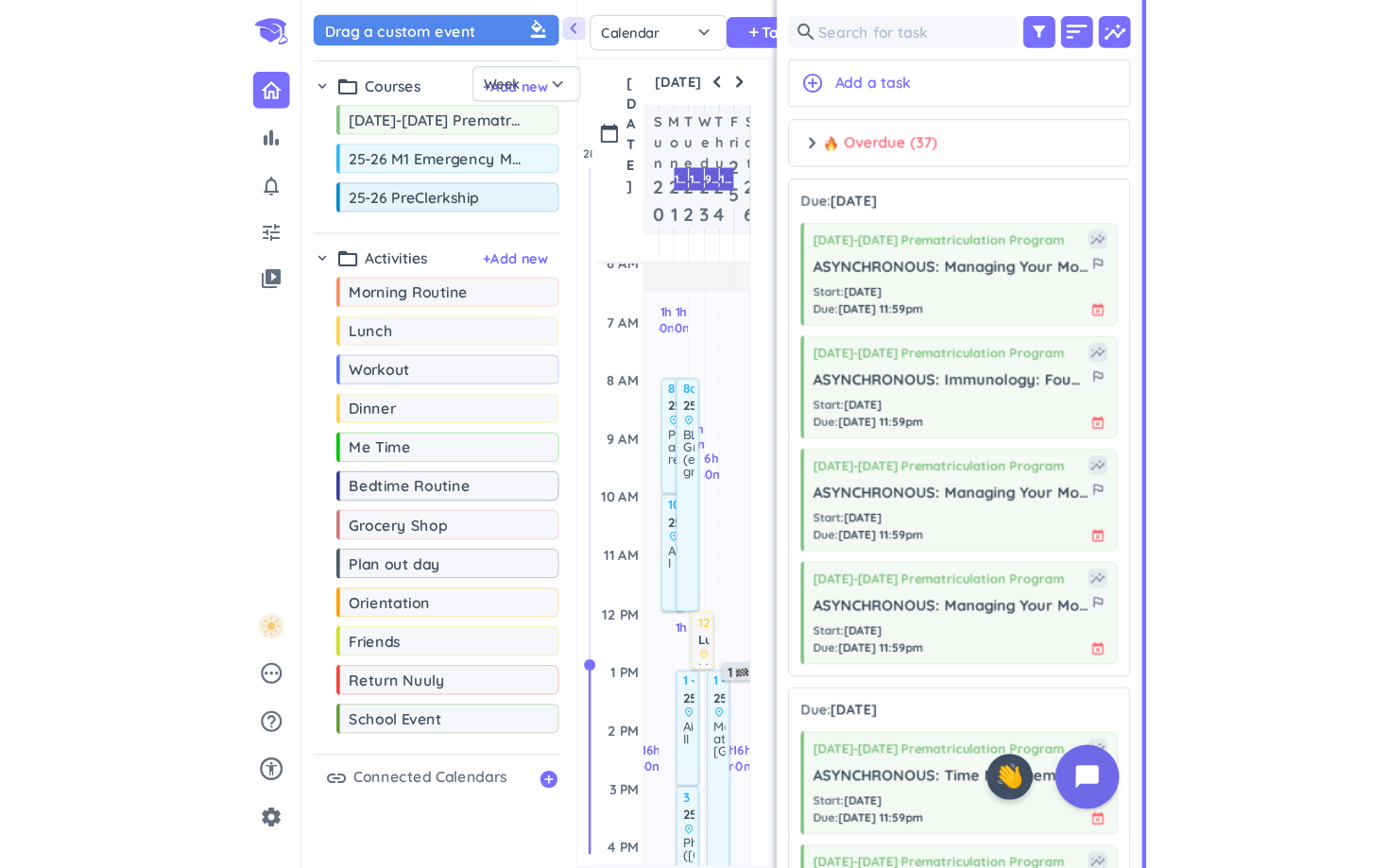scroll, scrollTop: 1, scrollLeft: 1, axis: both 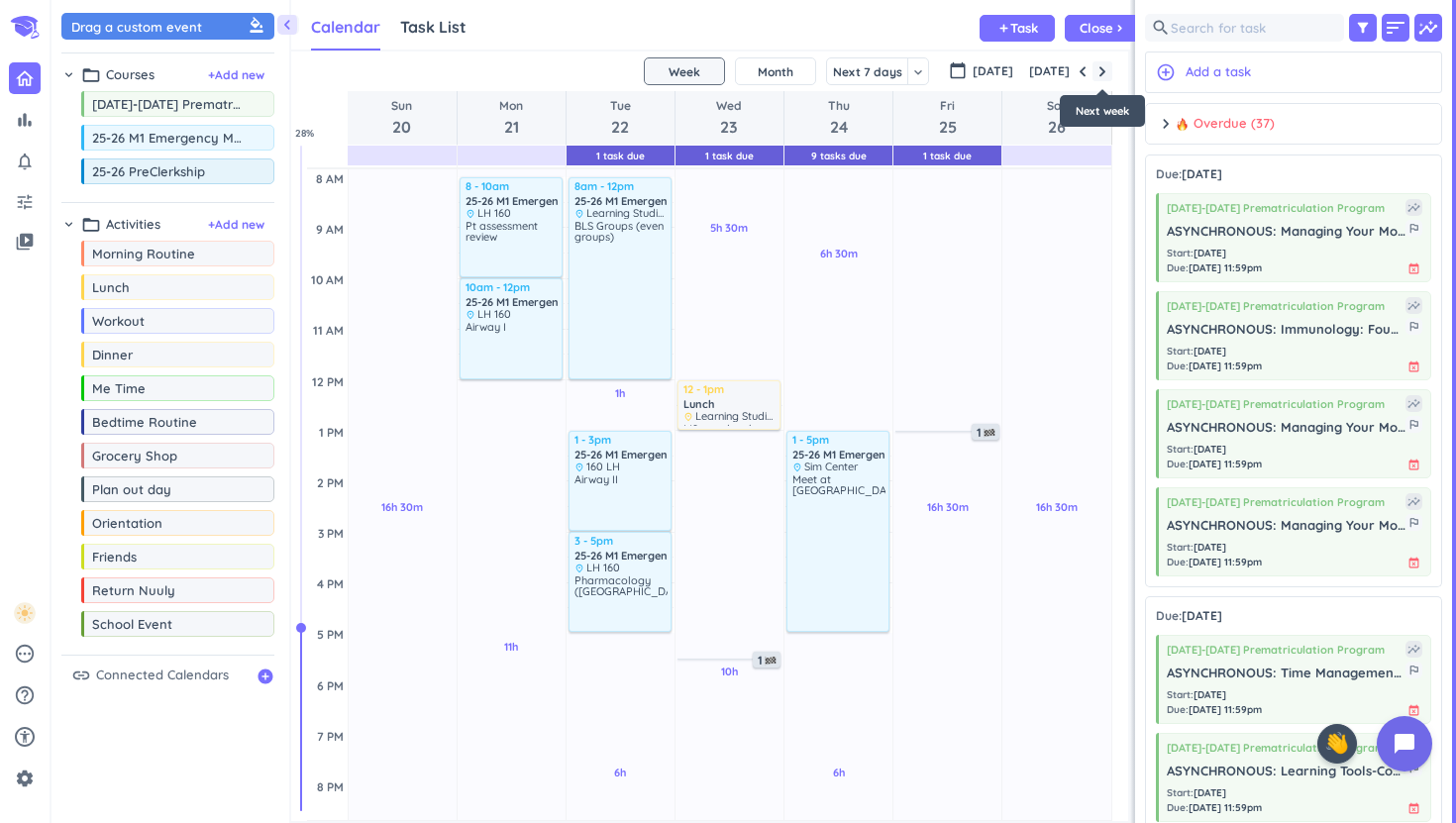 click at bounding box center (1102, 71) 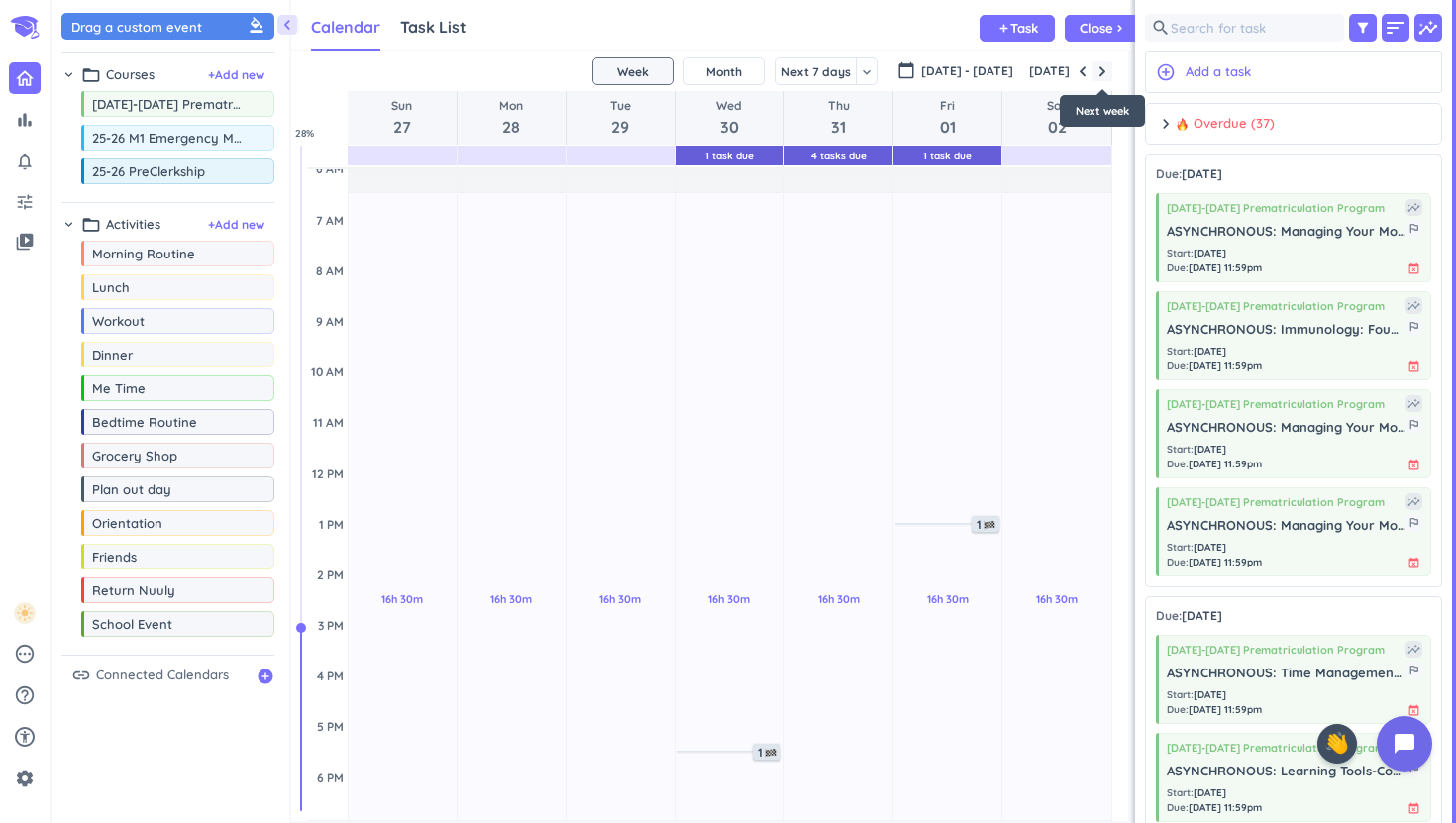 click at bounding box center (1102, 71) 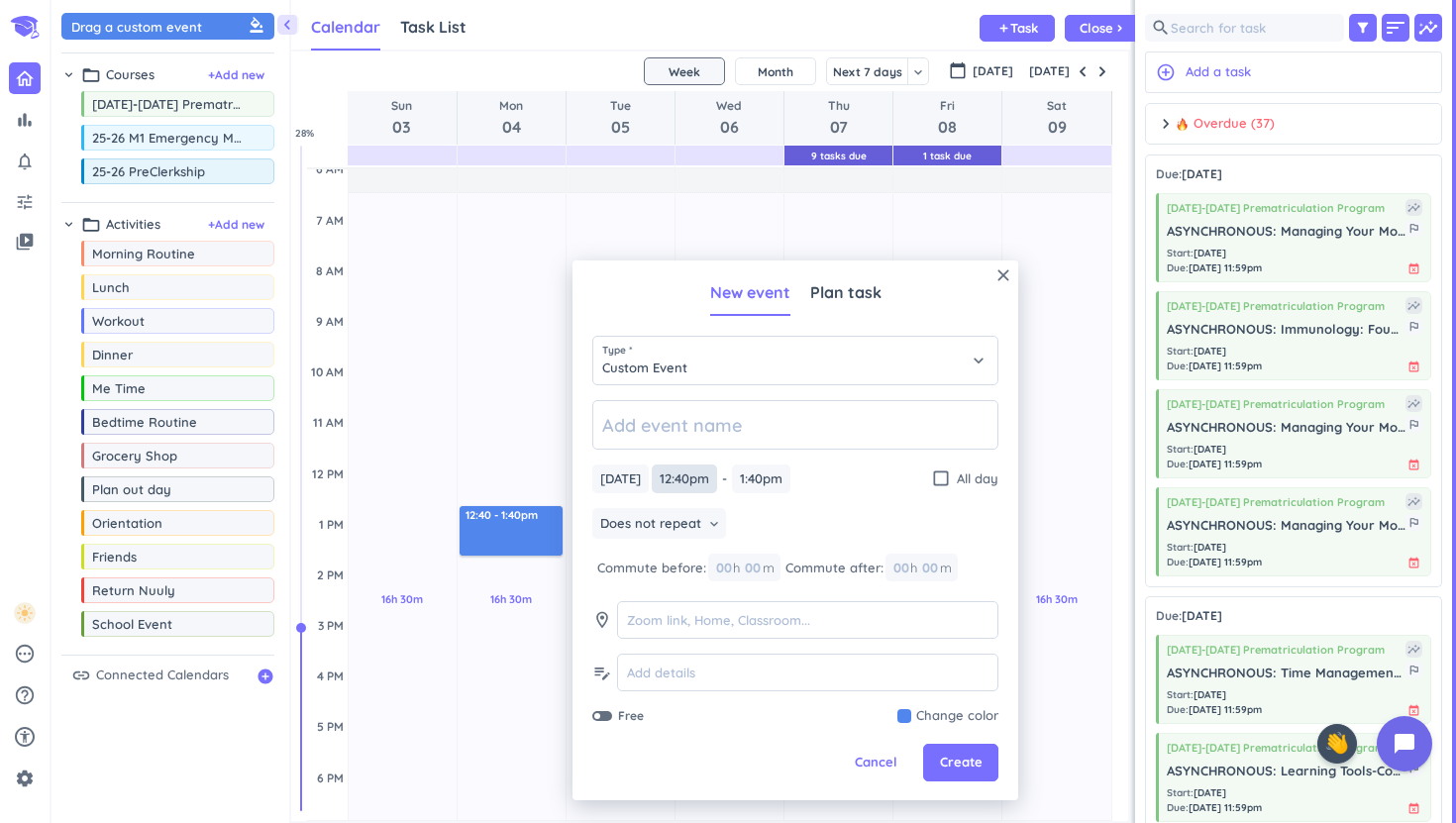 click on "12:40pm" at bounding box center (684, 478) 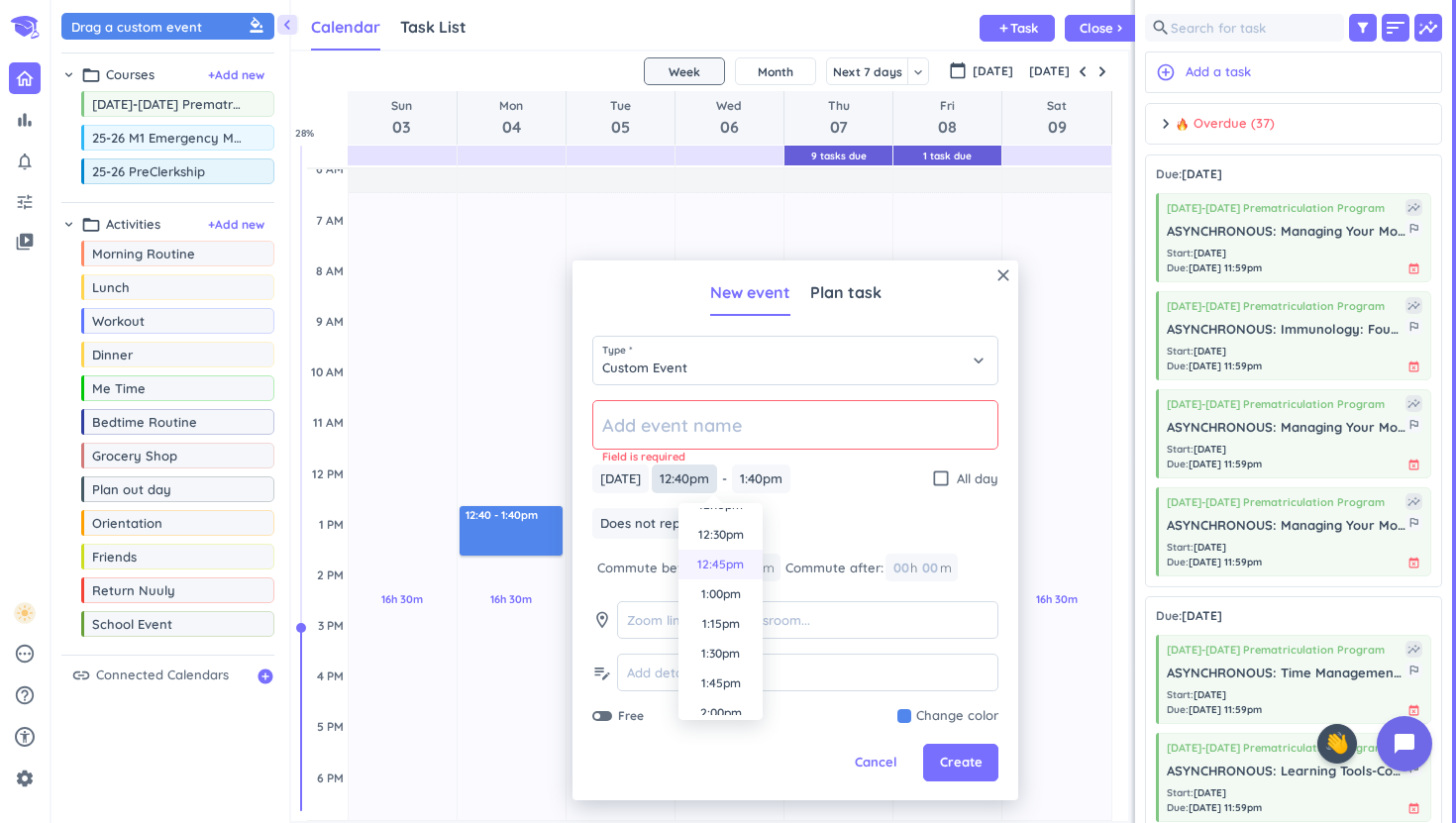 scroll, scrollTop: 1487, scrollLeft: 0, axis: vertical 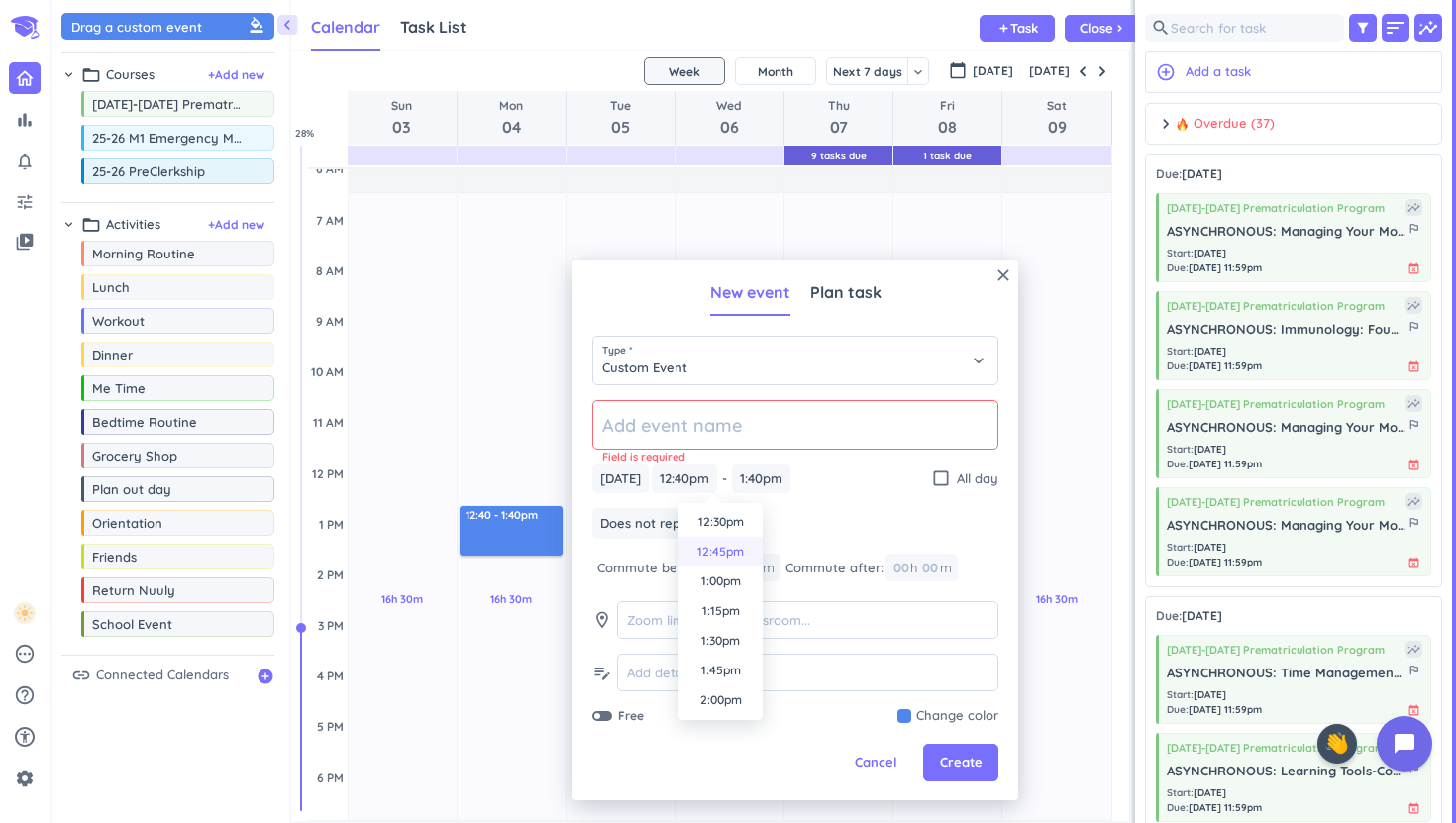 click on "1:30pm" at bounding box center (720, 641) 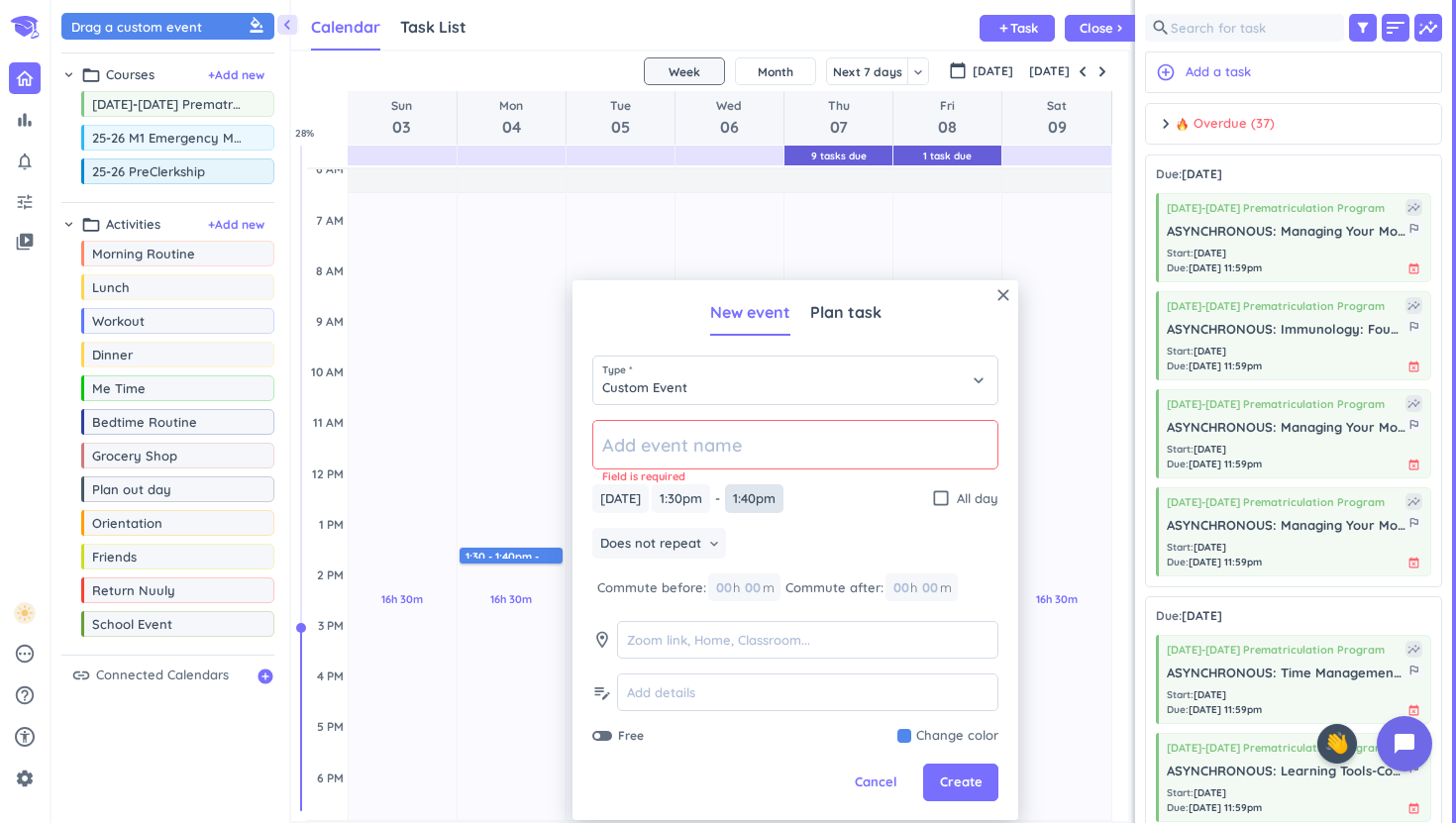 click on "1:40pm" at bounding box center (754, 498) 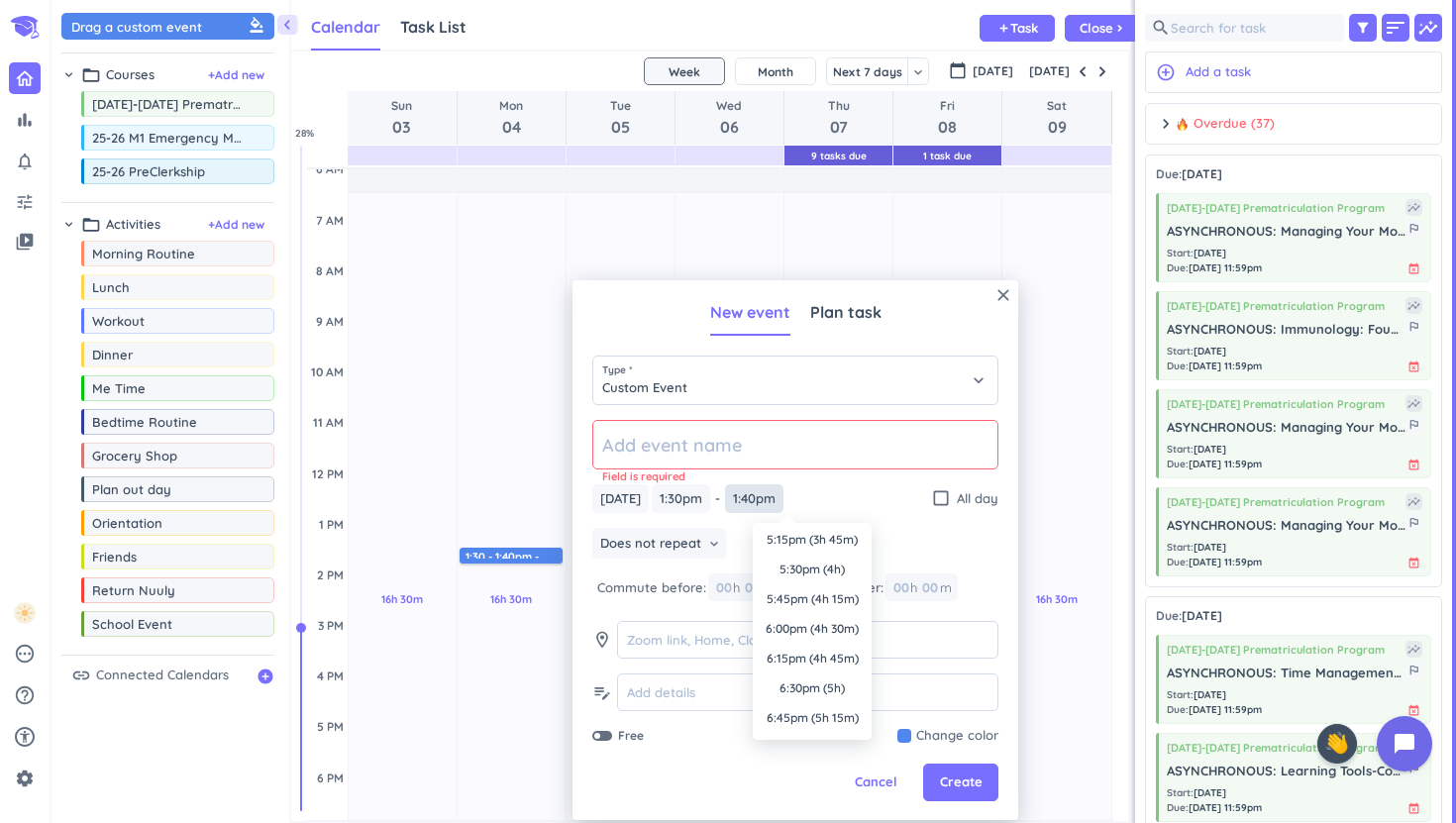 scroll, scrollTop: 0, scrollLeft: 0, axis: both 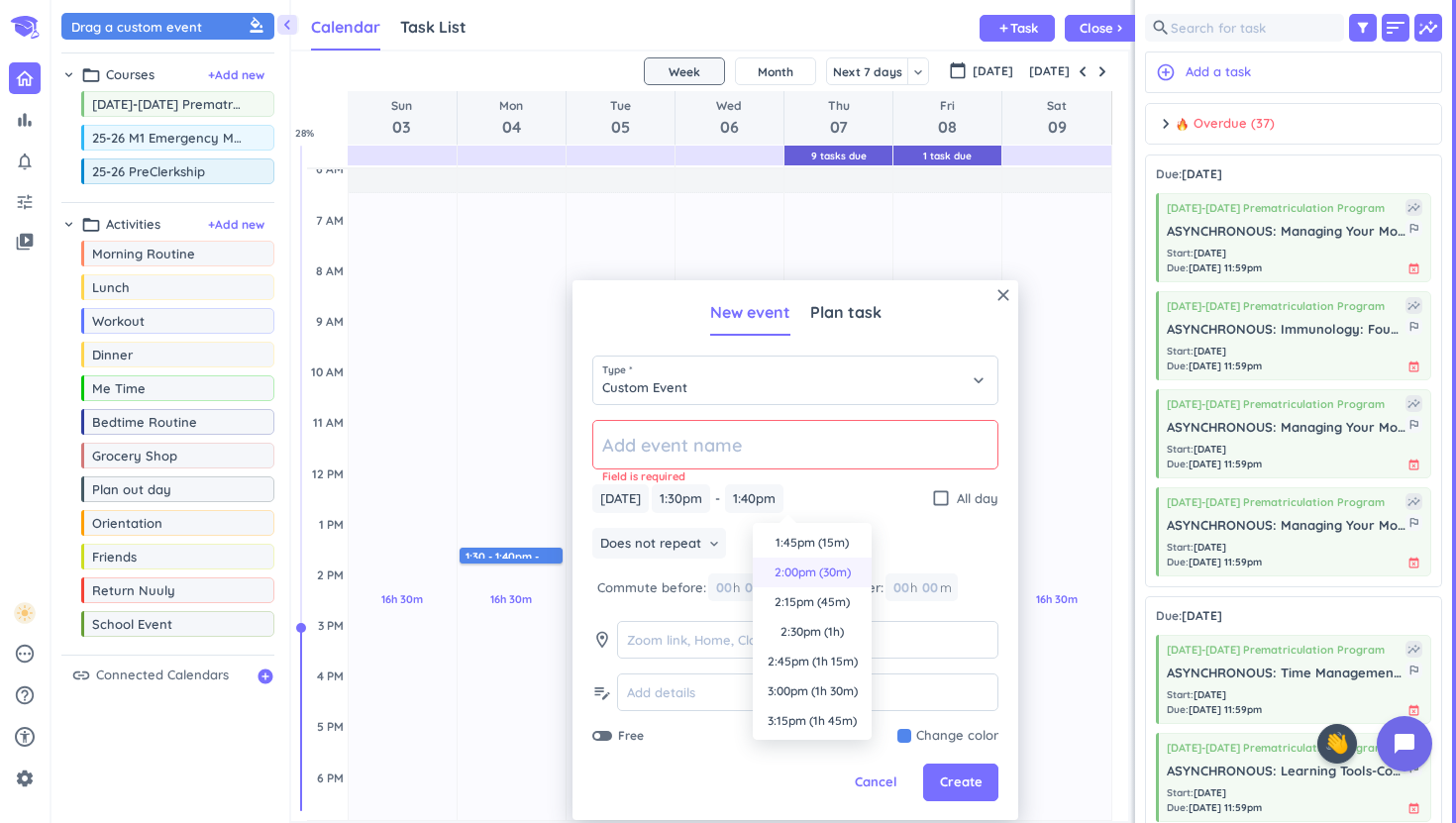 click on "2:00pm (30m)" at bounding box center [812, 572] 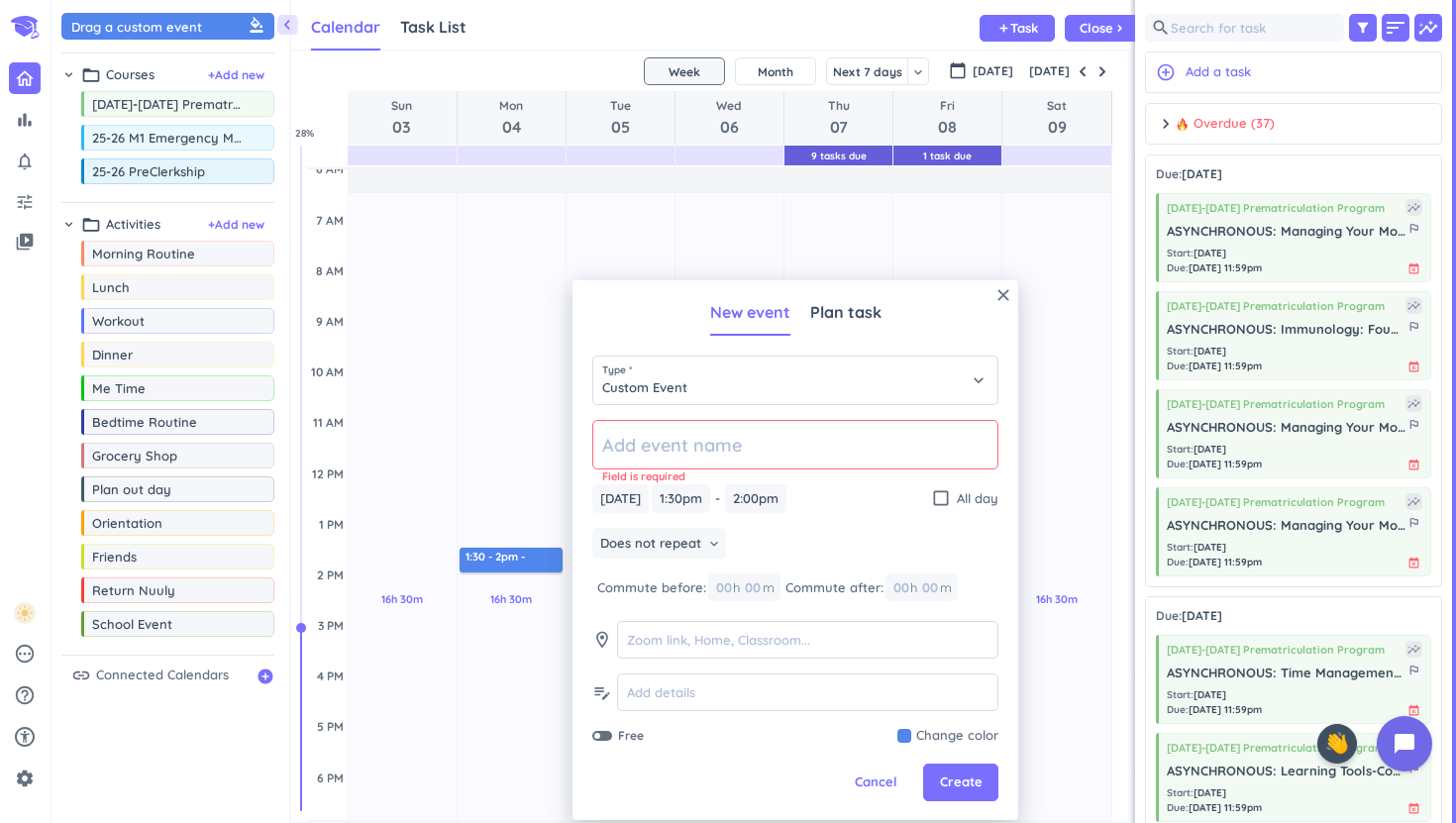 click 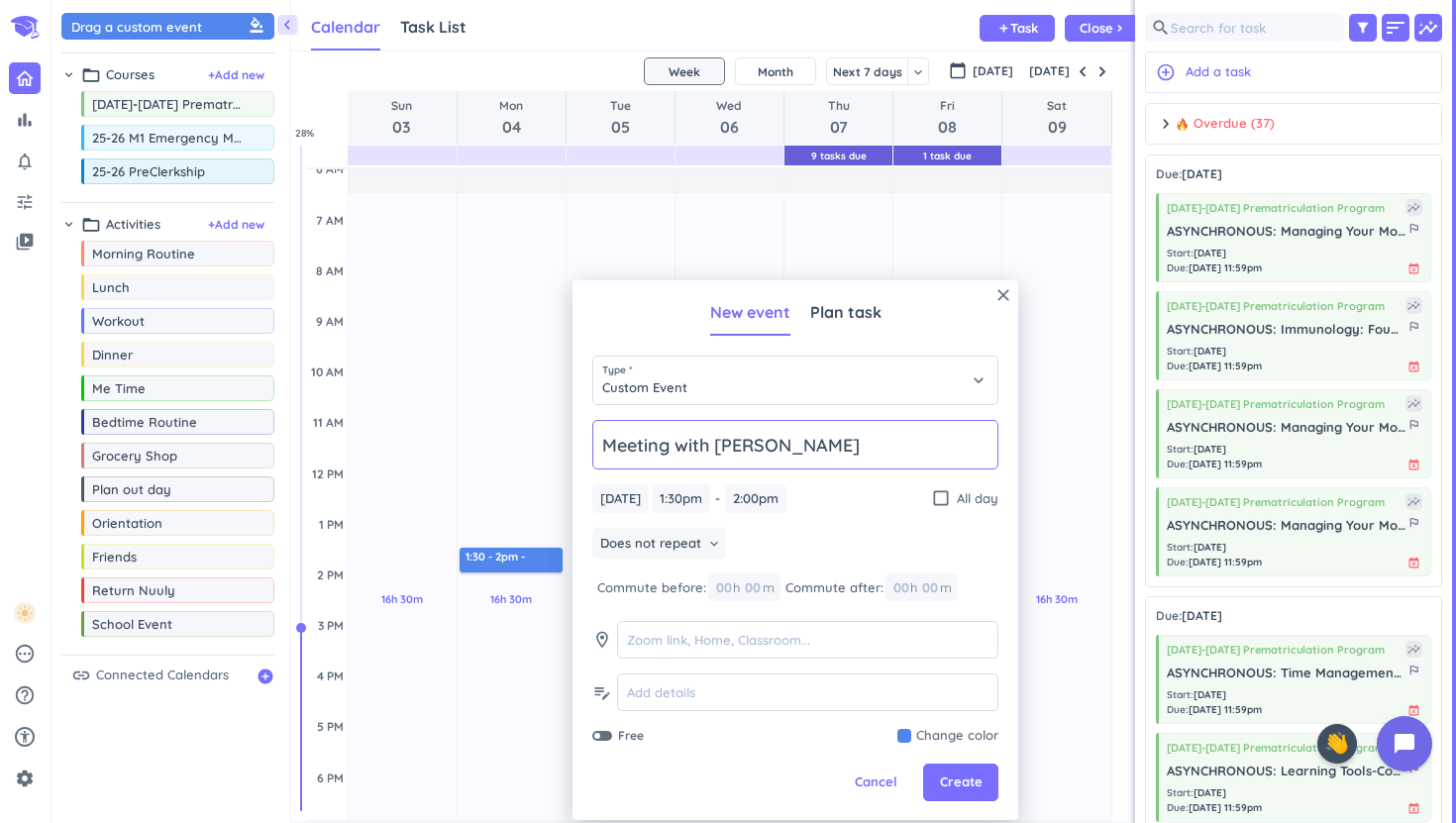 type on "Meeting with [PERSON_NAME]" 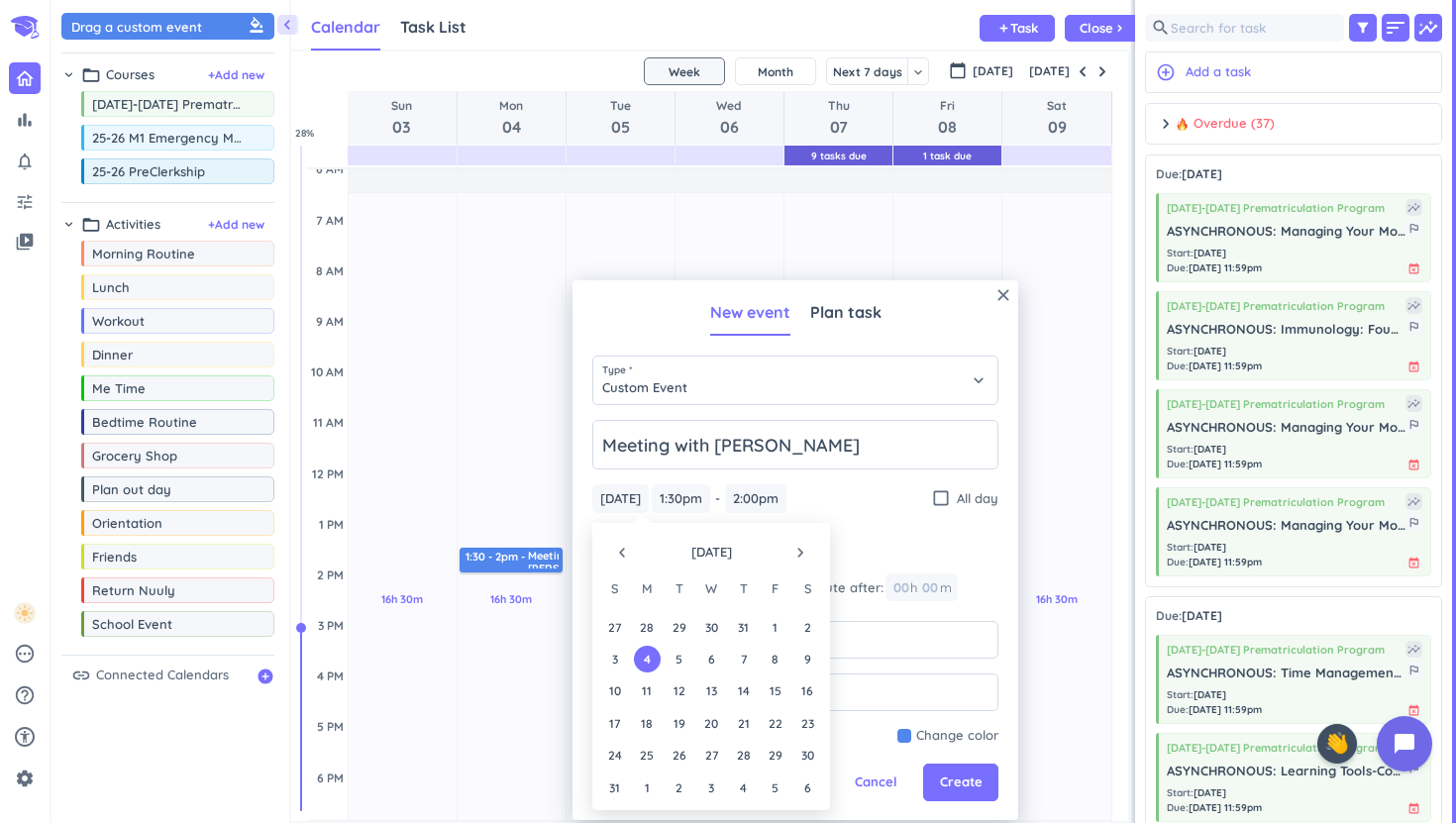click on "Does not repeat keyboard_arrow_down" at bounding box center [795, 546] 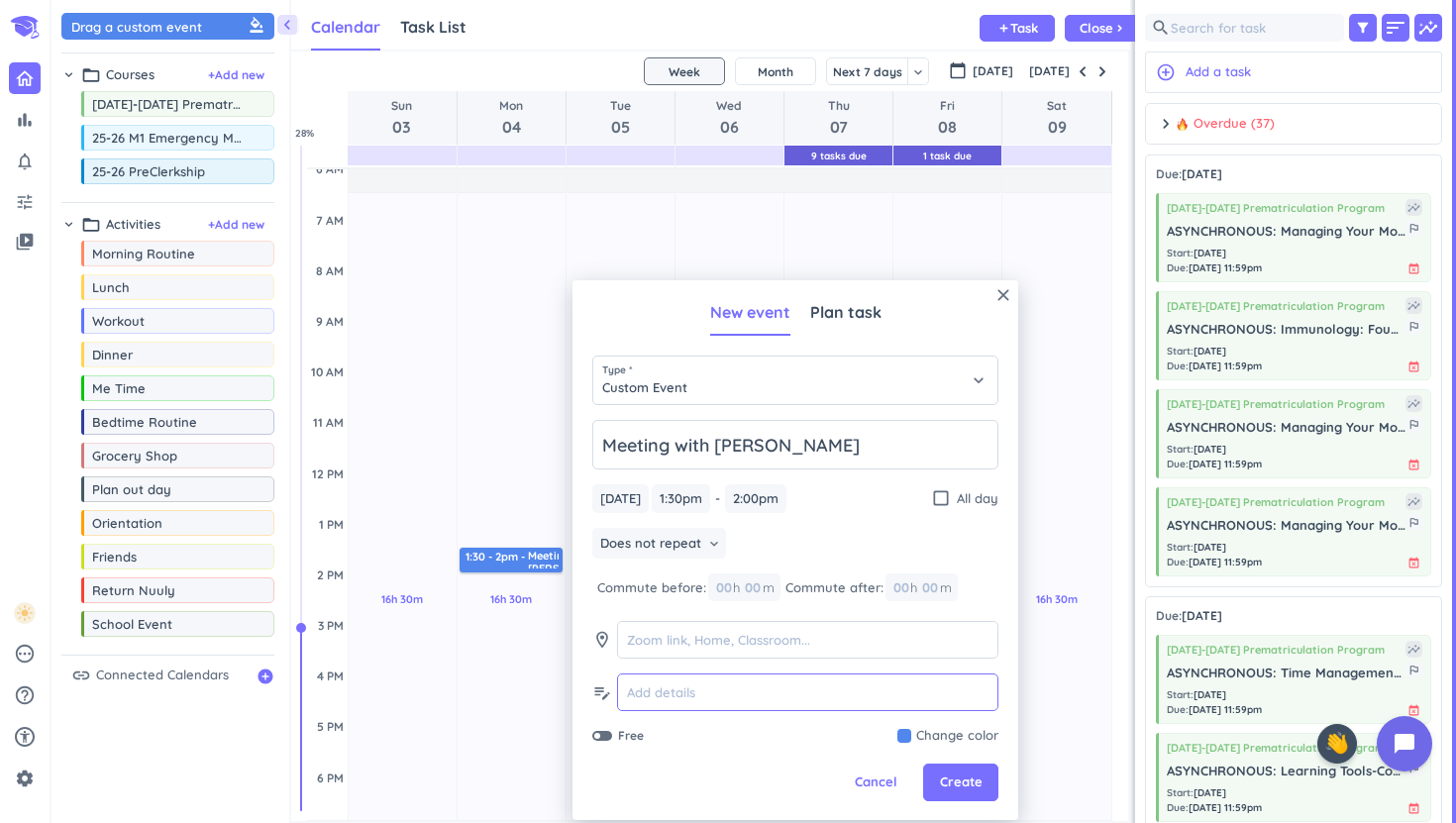click at bounding box center (807, 692) 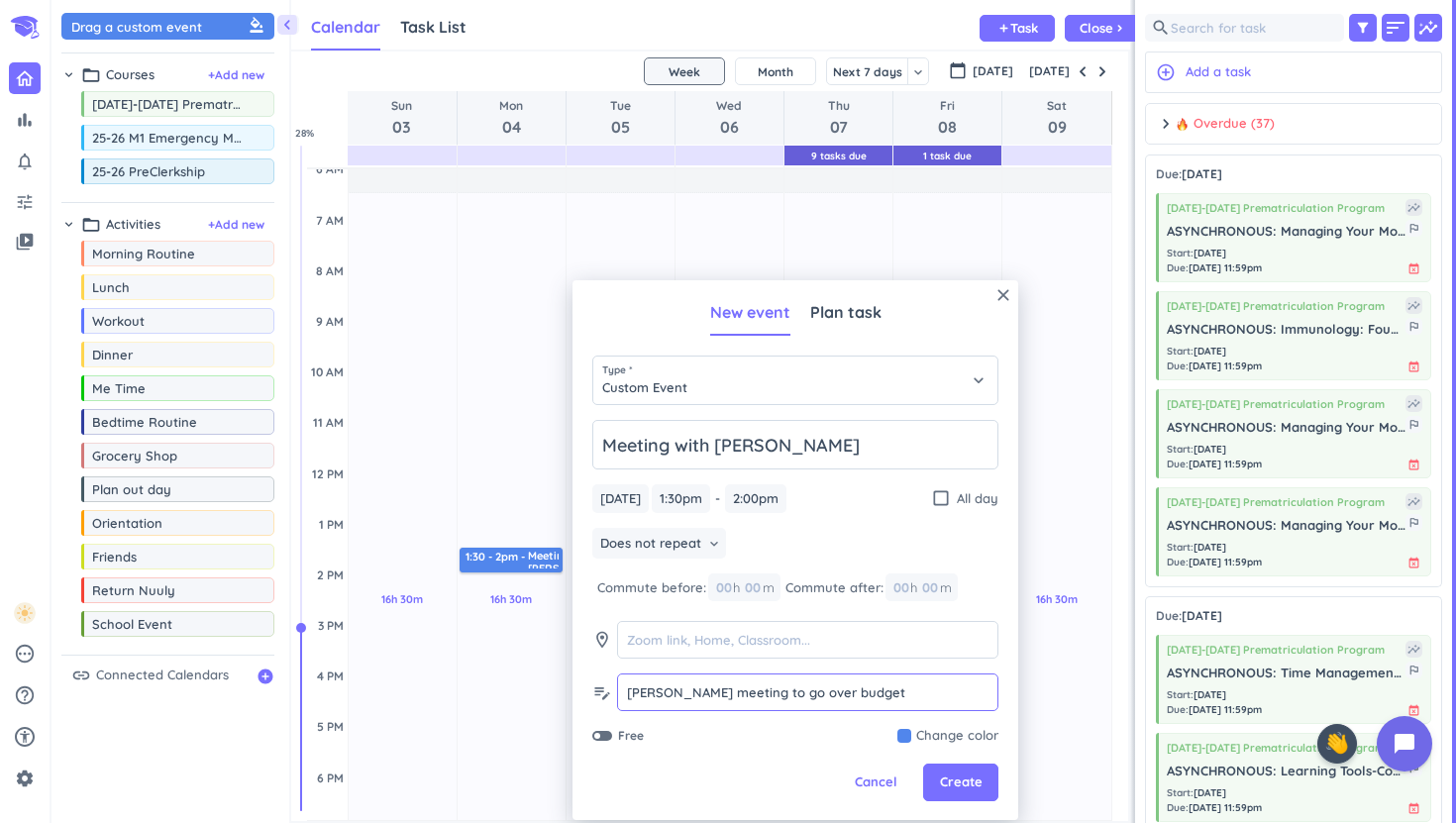 type on "[PERSON_NAME] meeting to go over budget" 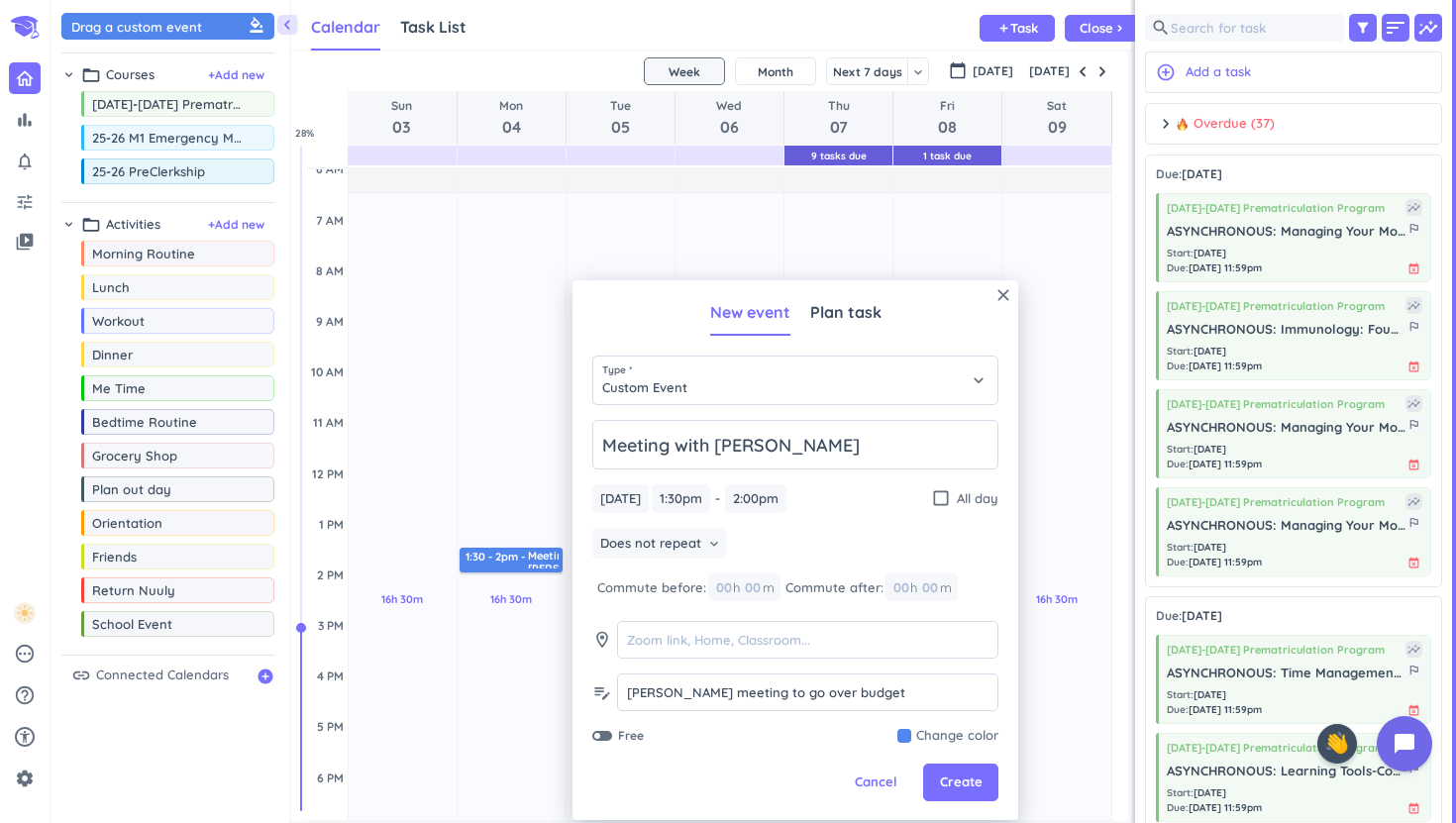 click at bounding box center (948, 736) 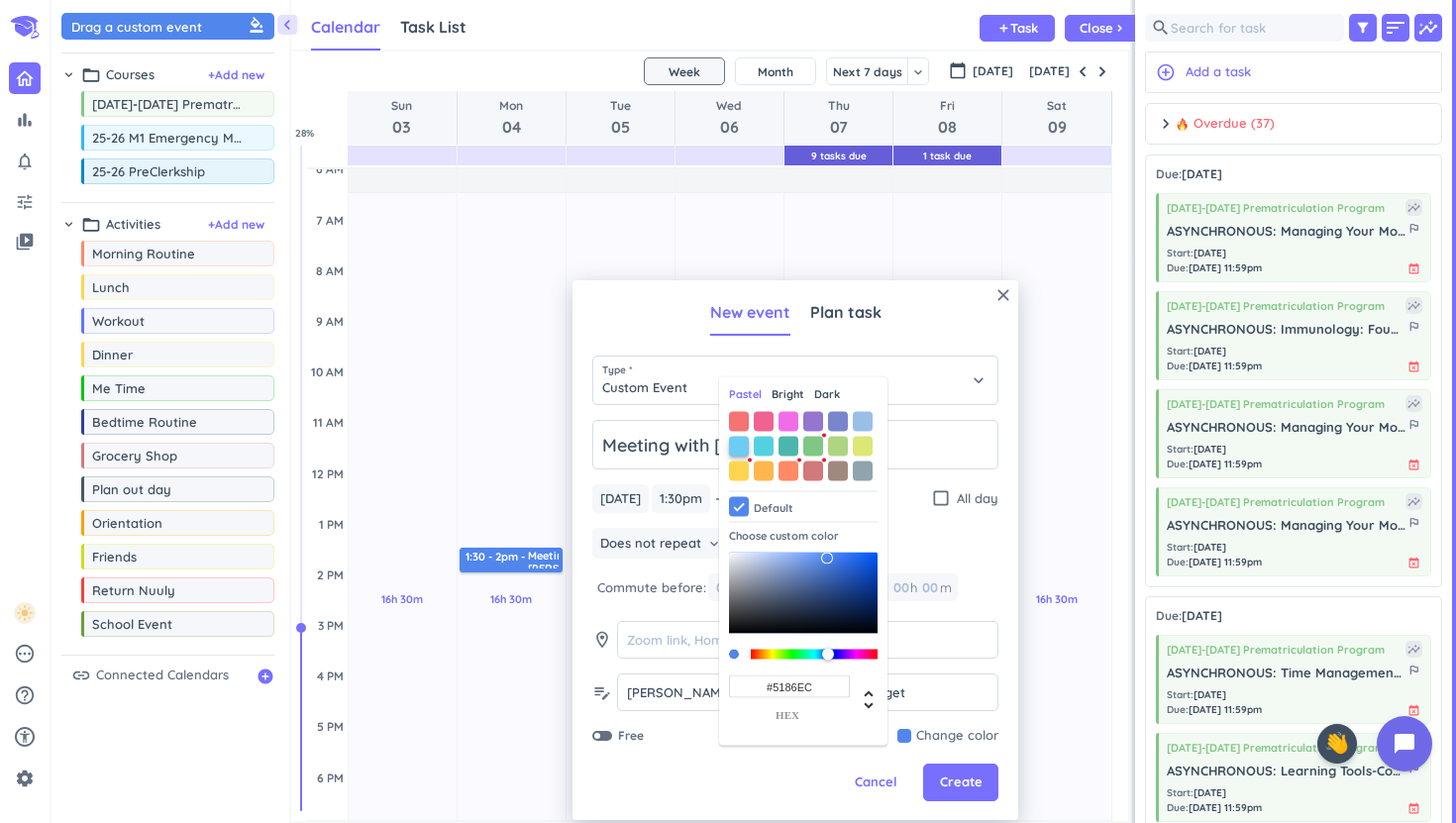 click at bounding box center (739, 446) 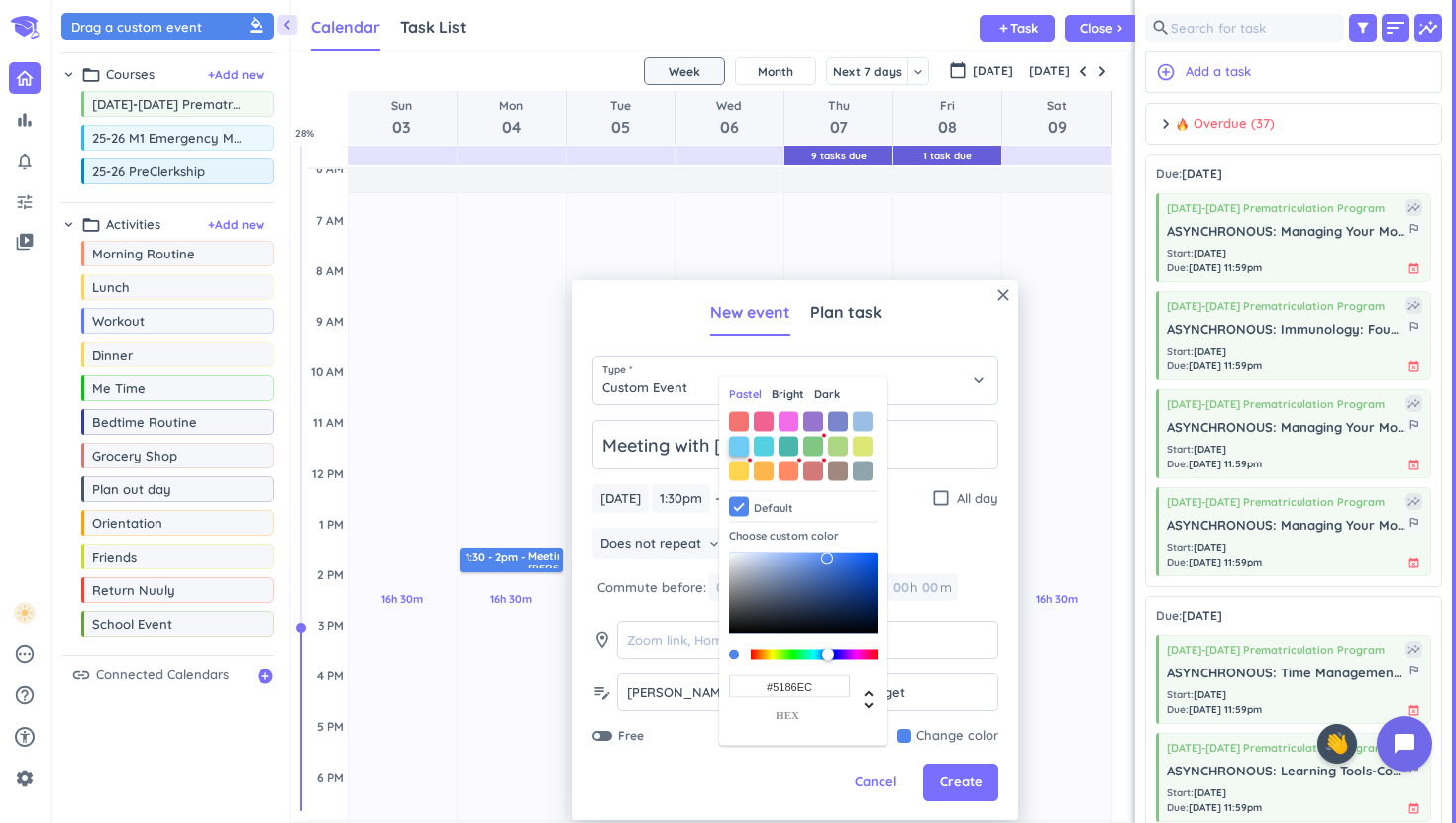 type on "#6ECBF4" 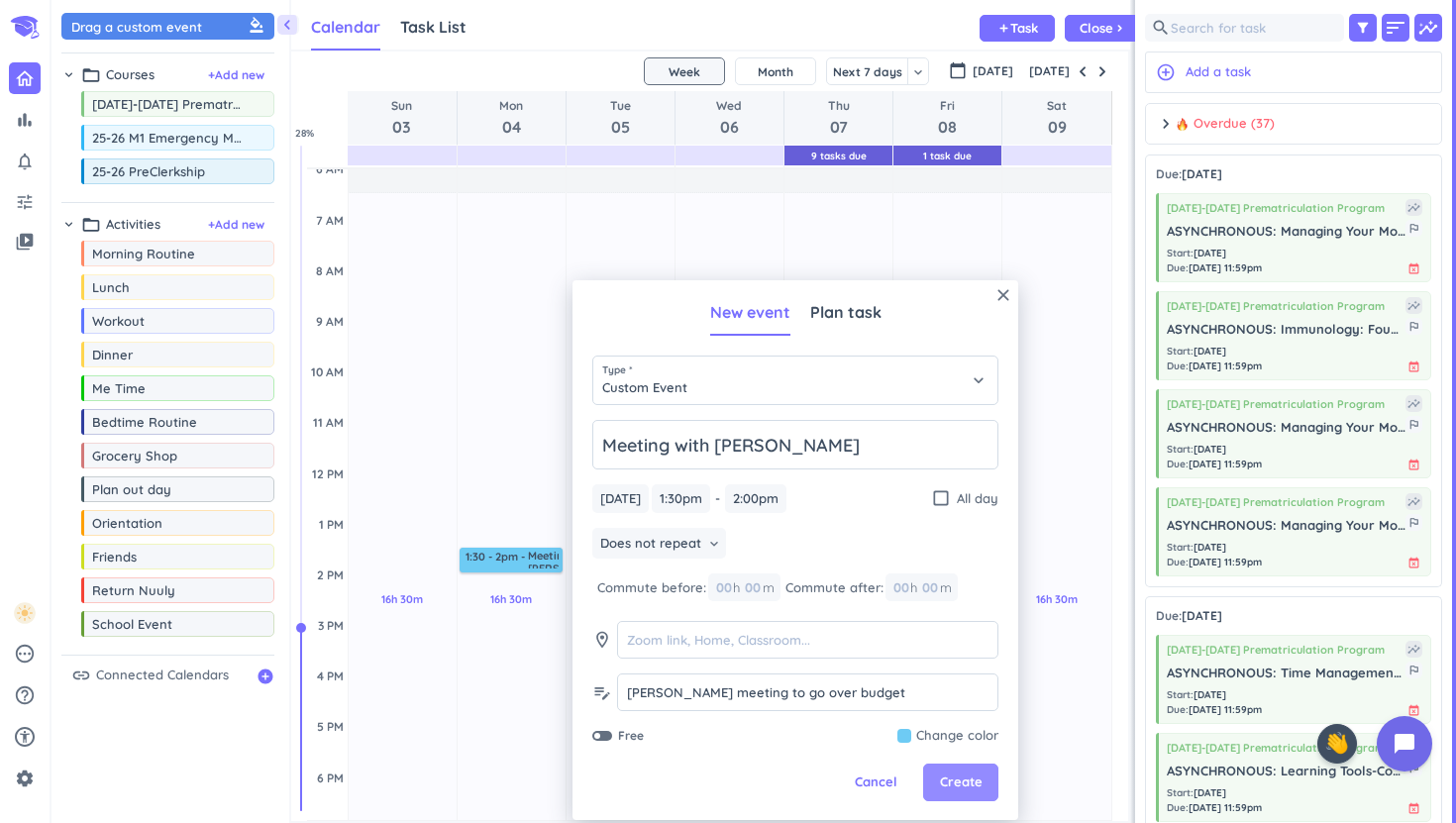 click on "Create" at bounding box center [961, 782] 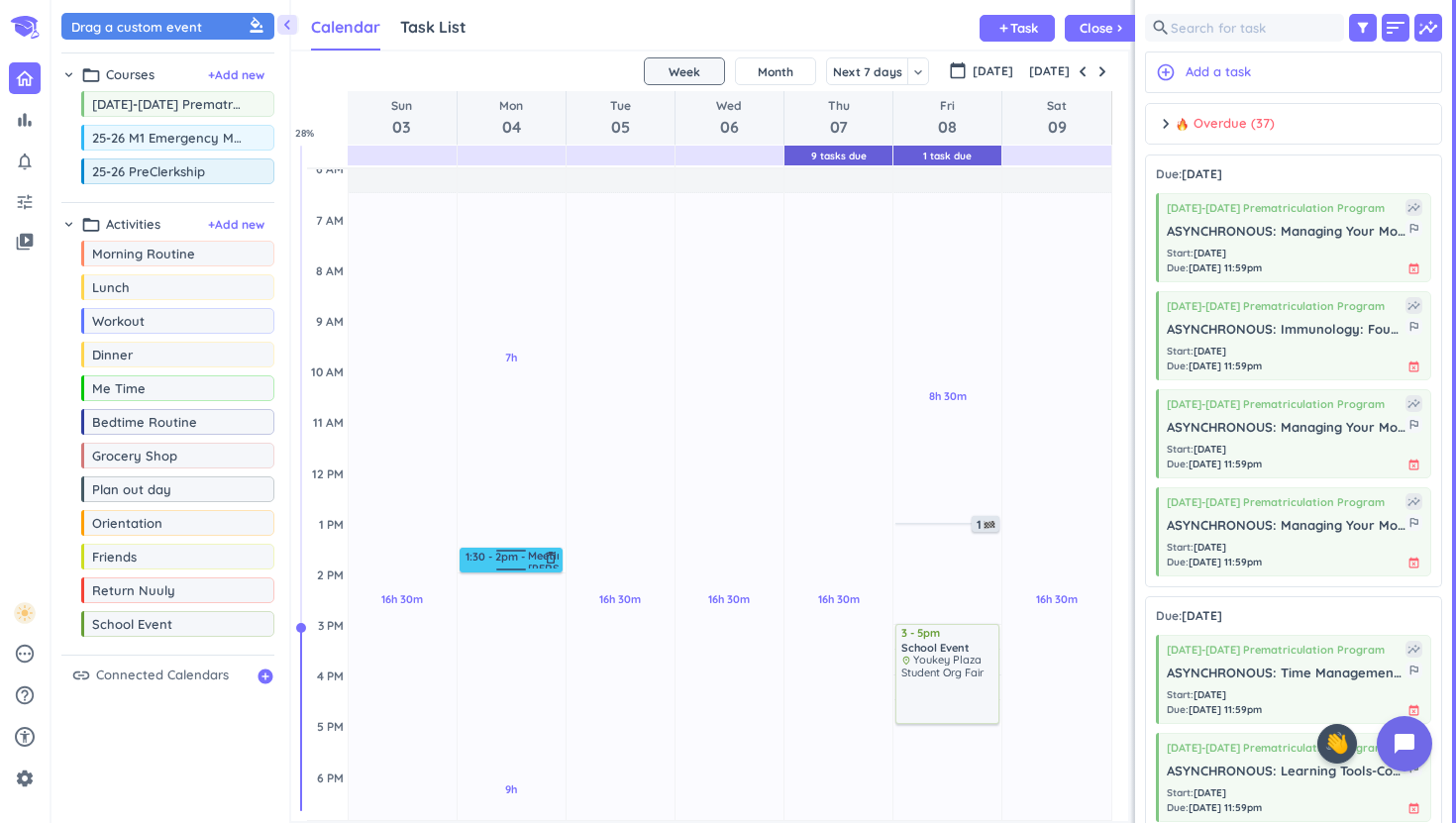 click on "1:30 - 2pm" at bounding box center [496, 559] 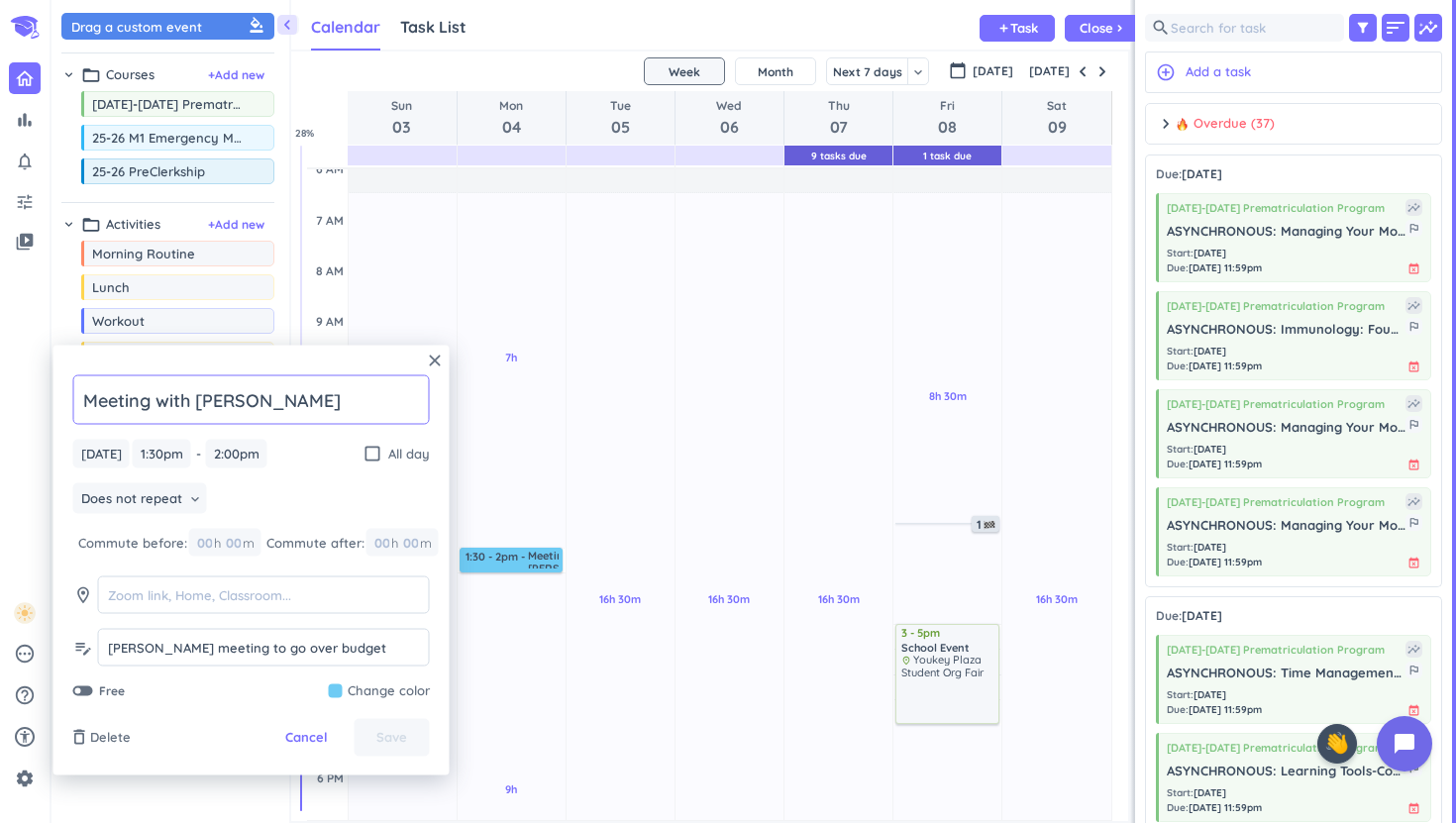 drag, startPoint x: 267, startPoint y: 412, endPoint x: 119, endPoint y: 370, distance: 153.84408 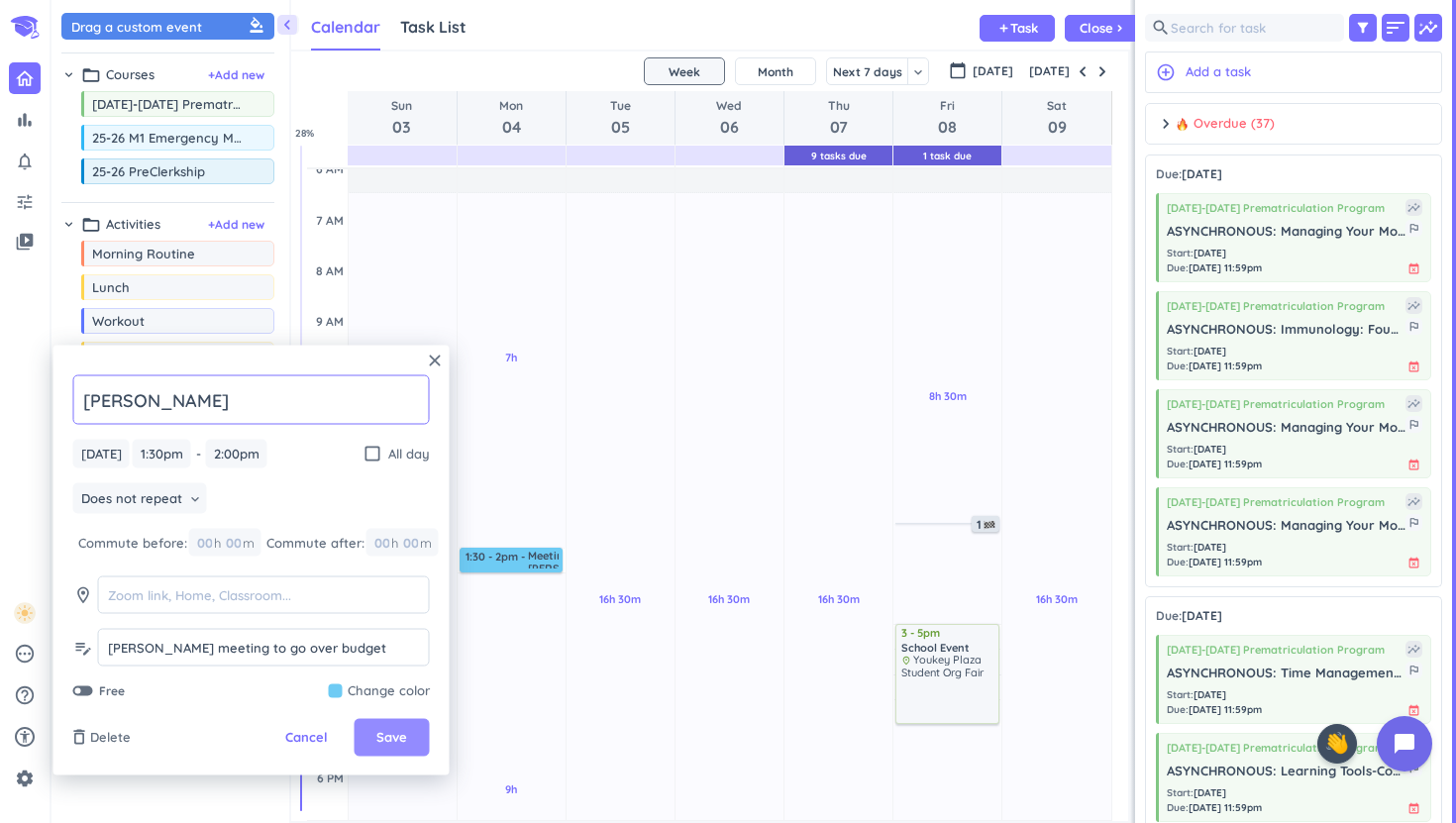 type on "[PERSON_NAME]" 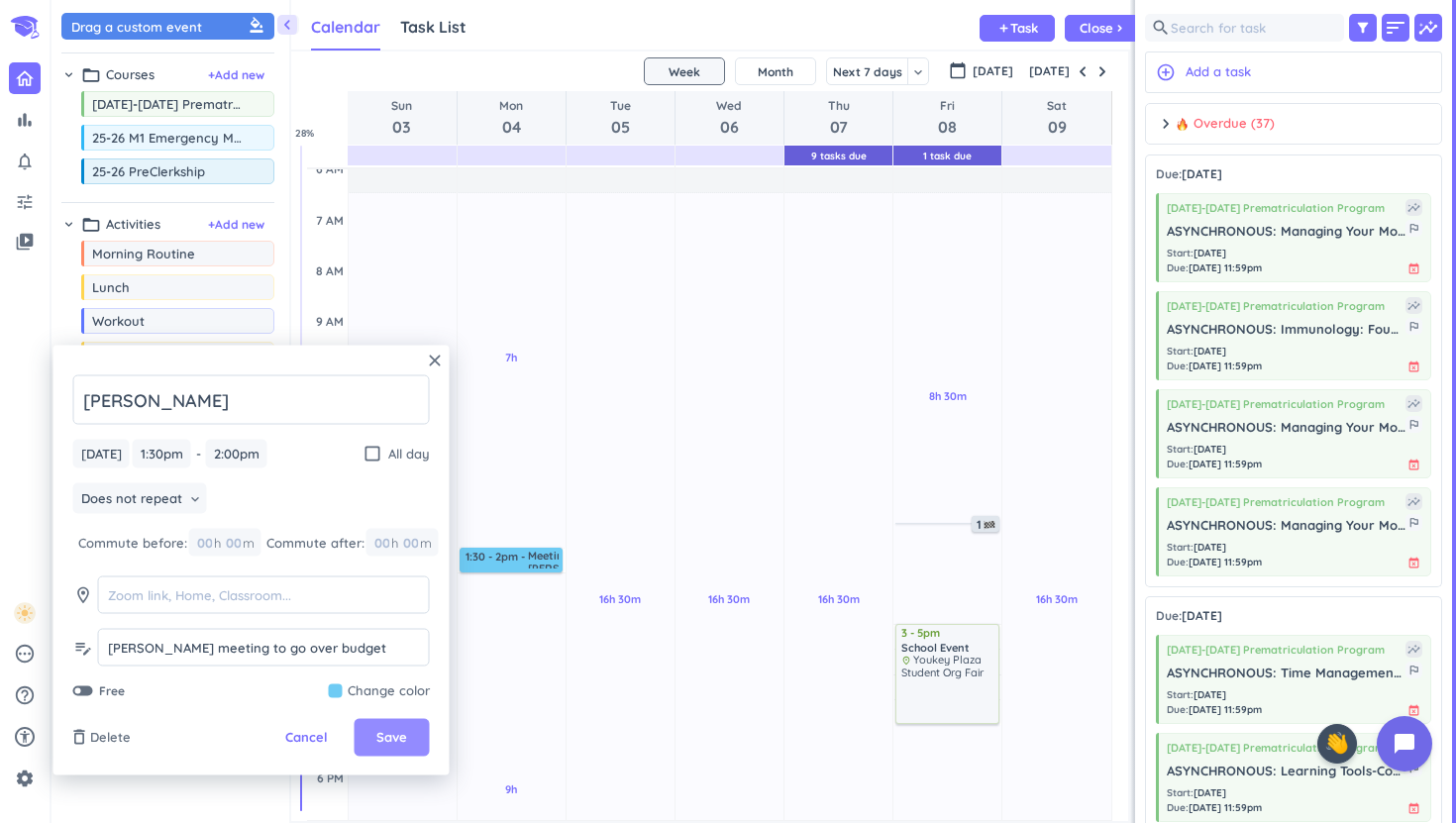 click on "Save" at bounding box center [391, 738] 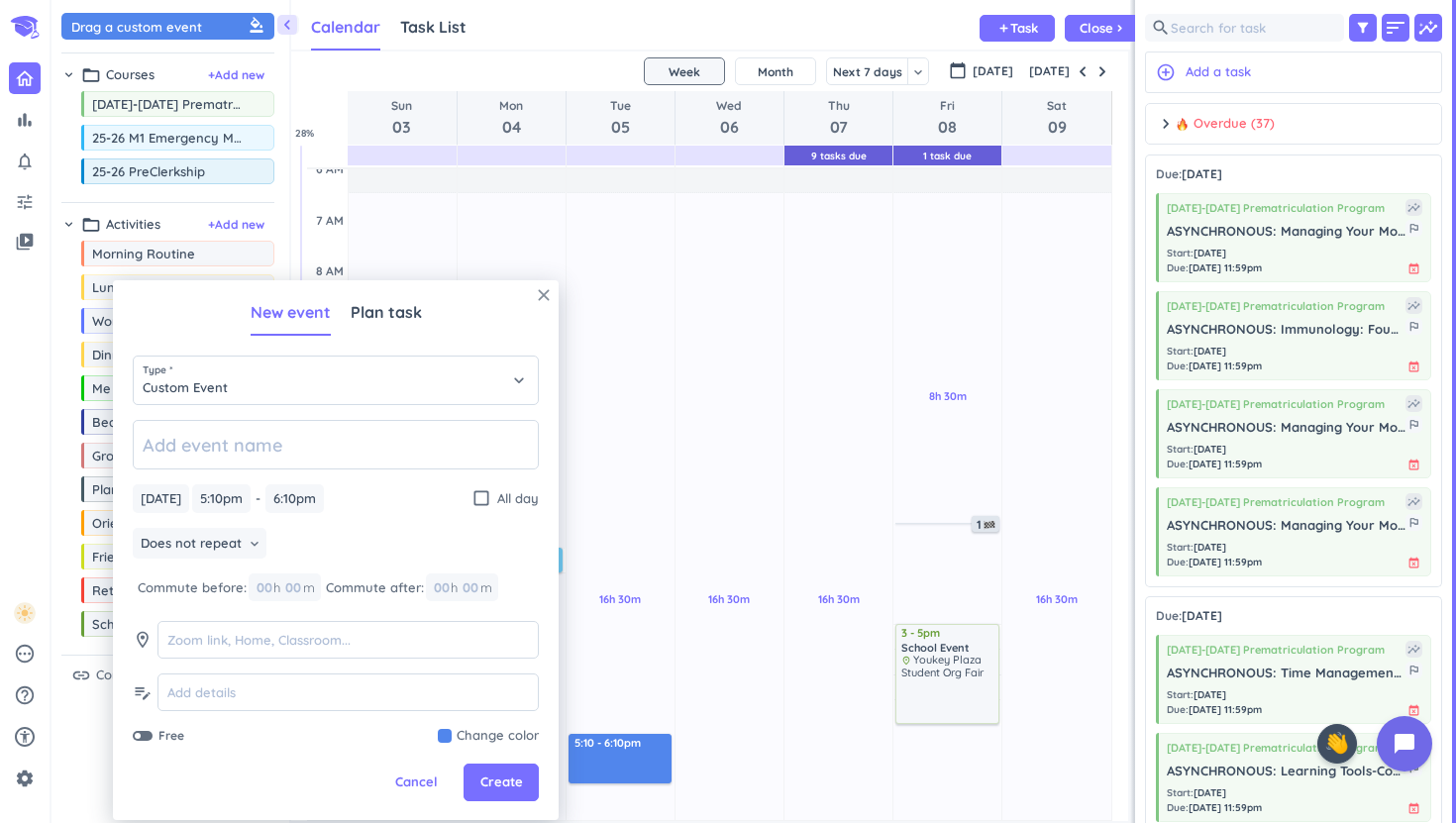 click on "close" at bounding box center (544, 295) 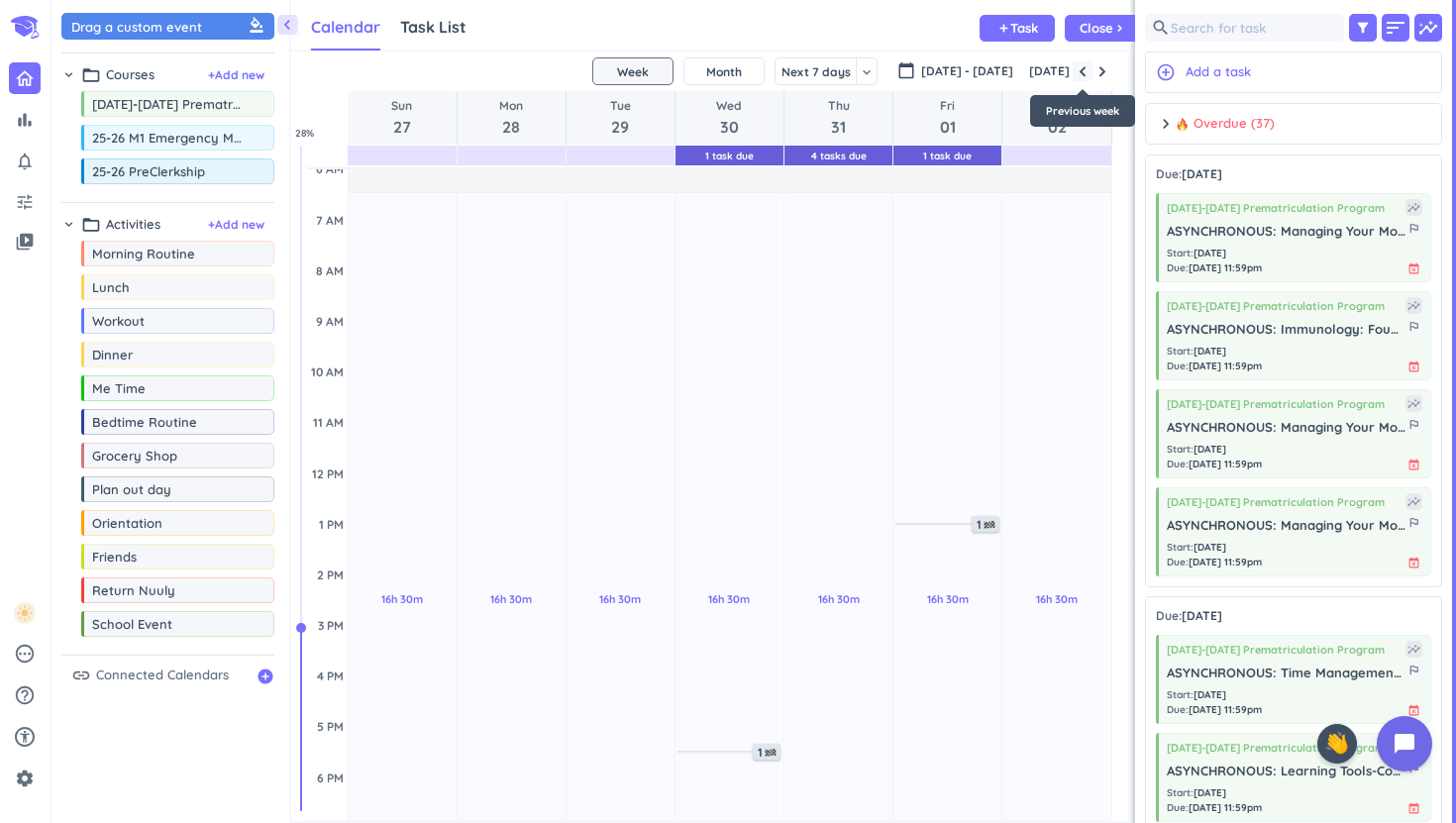 click at bounding box center (1083, 71) 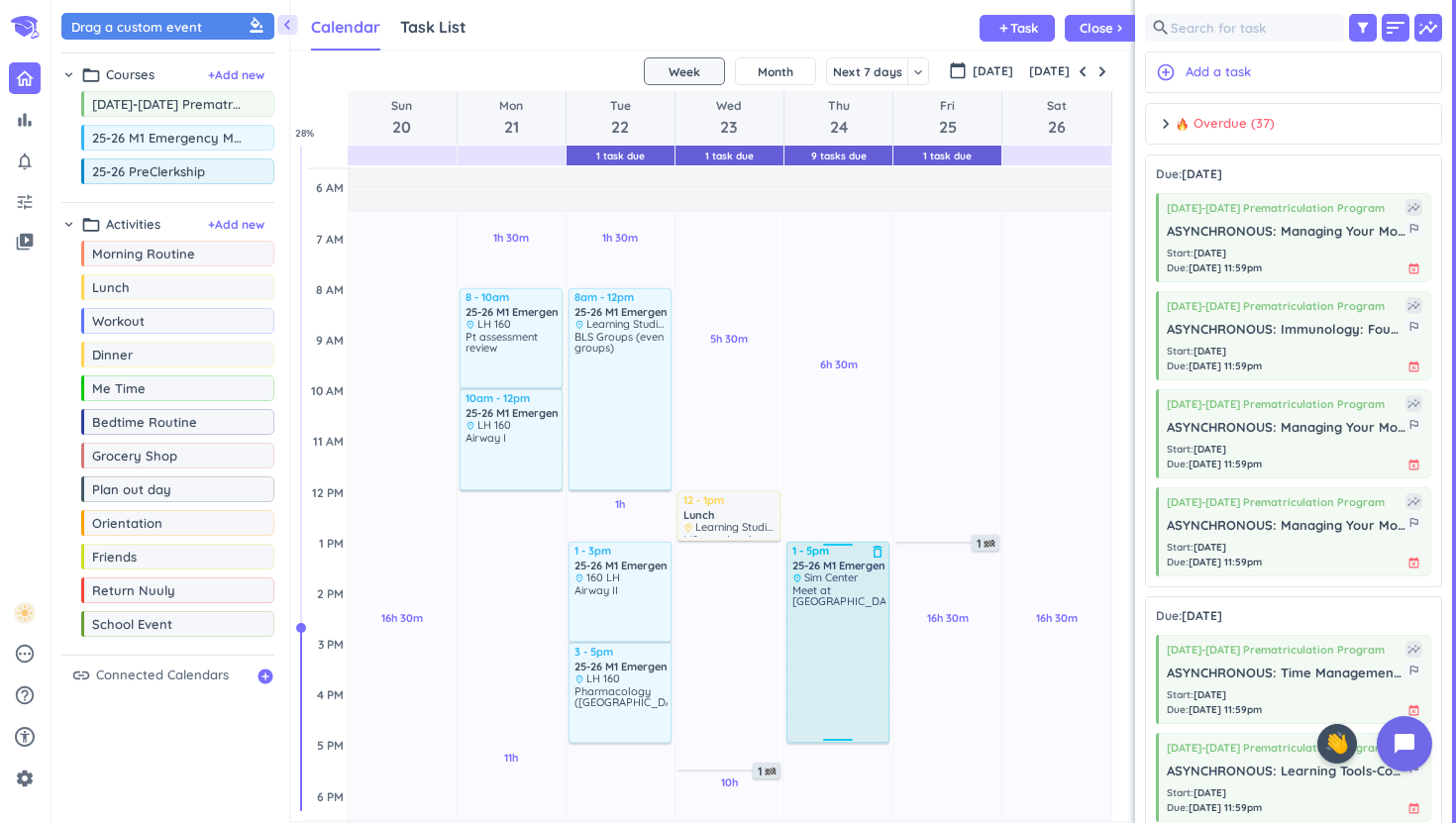 scroll, scrollTop: 83, scrollLeft: 0, axis: vertical 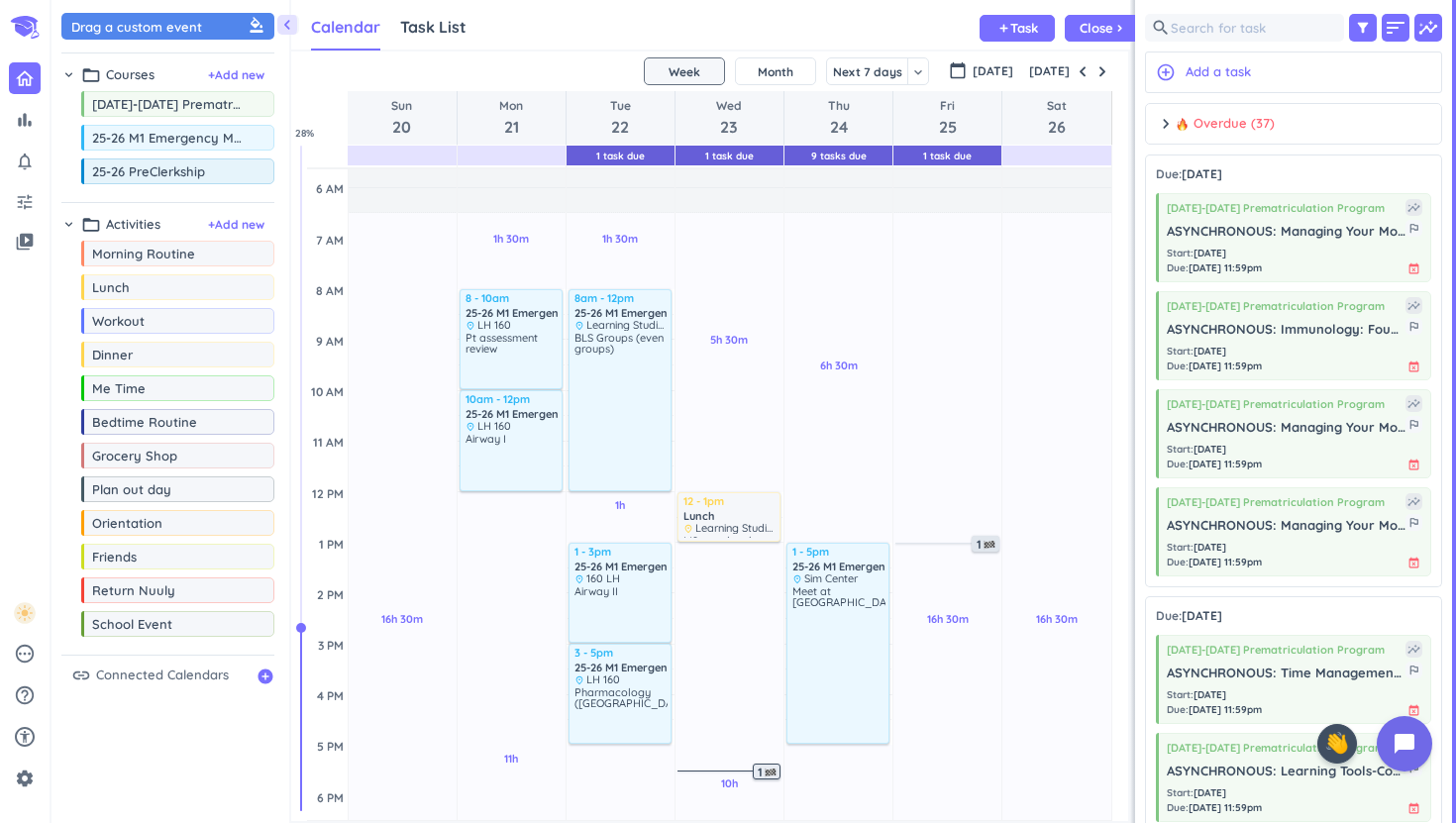 click at bounding box center [771, 772] 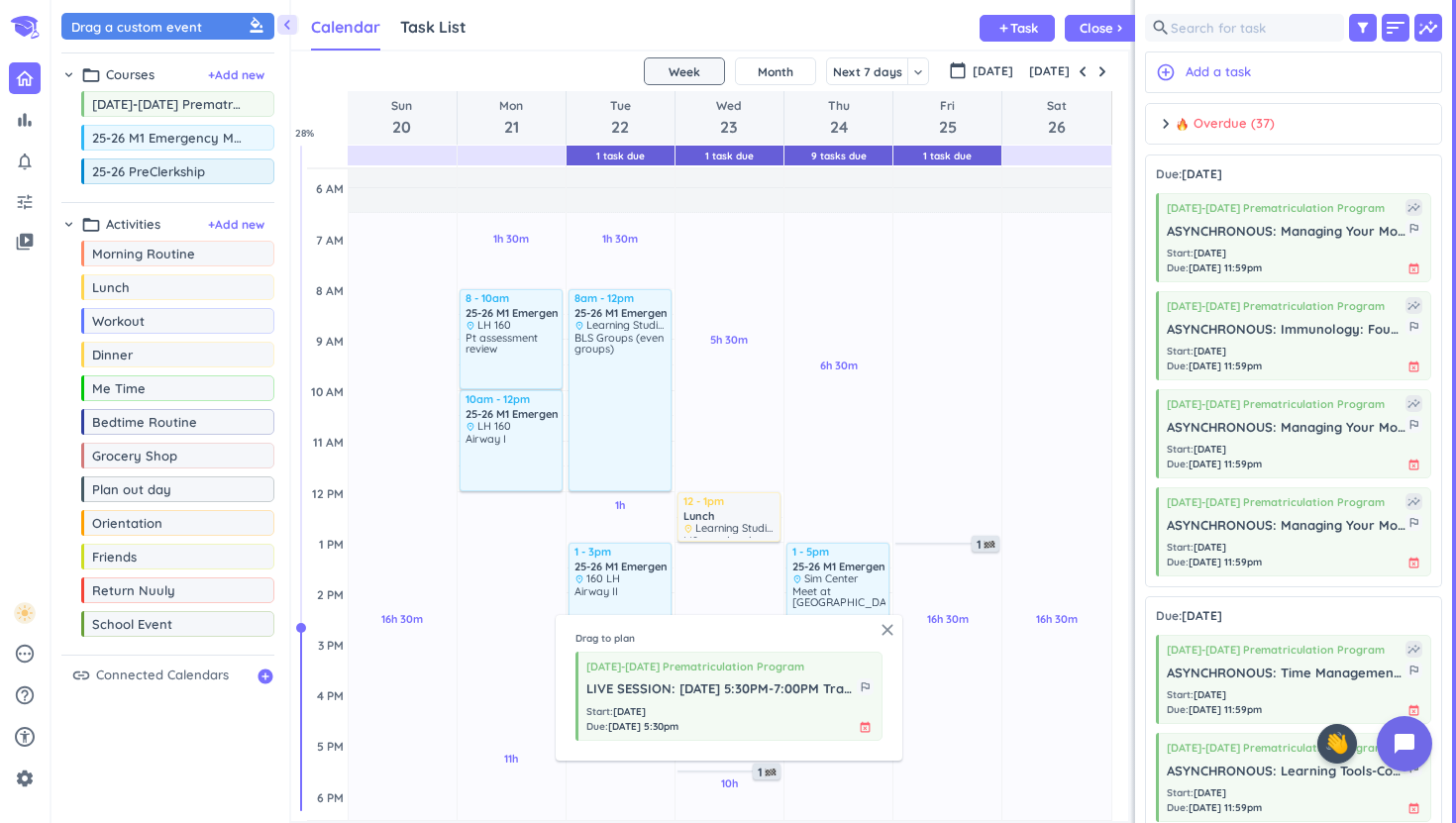 click on "close" at bounding box center (887, 630) 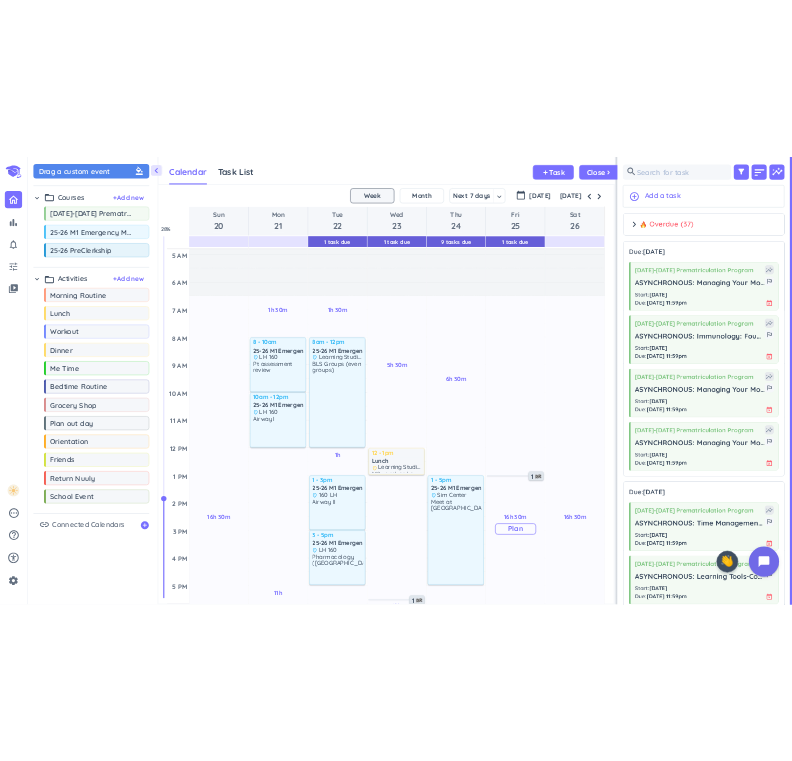 scroll, scrollTop: 0, scrollLeft: 0, axis: both 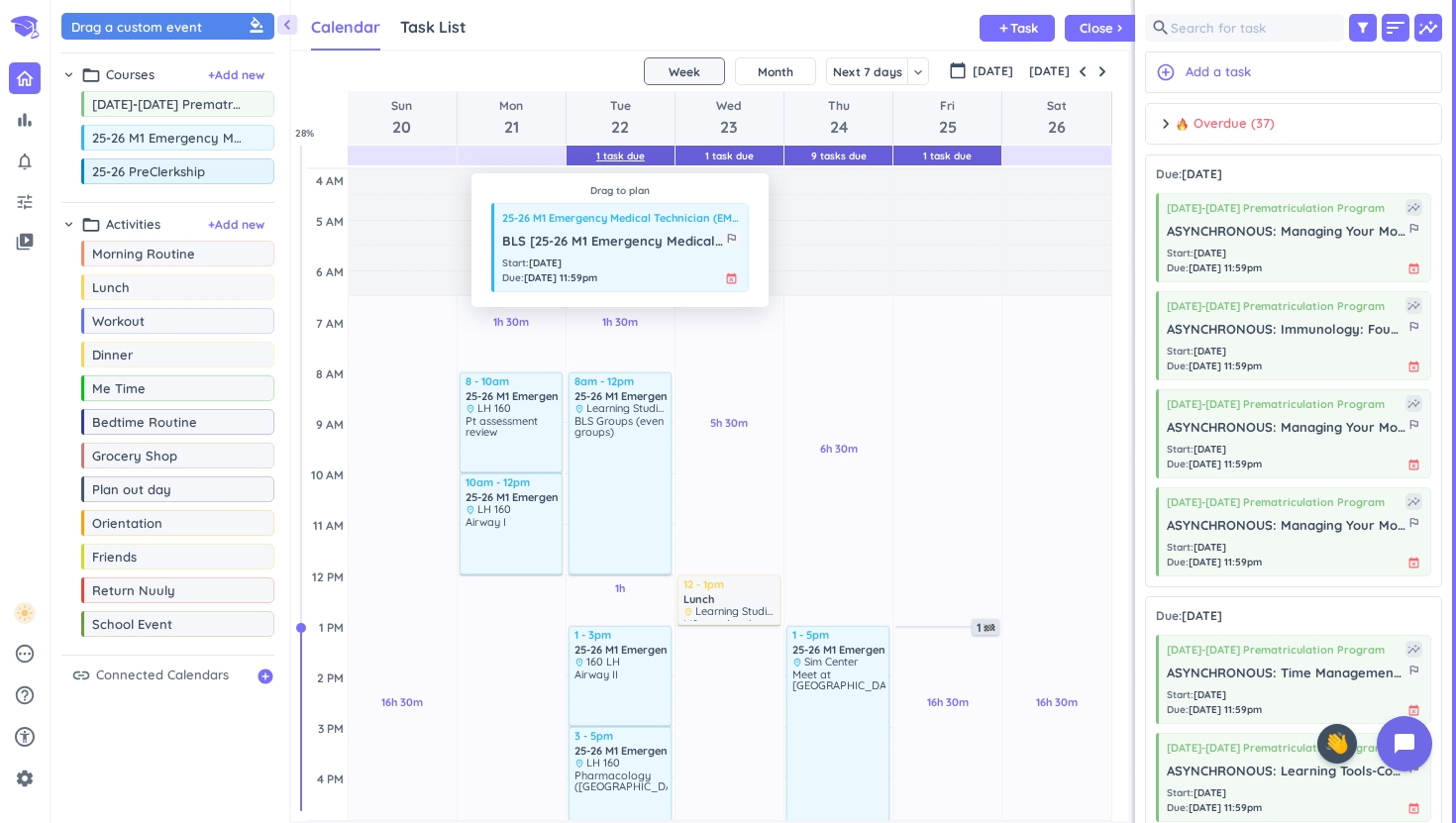 click on "1   Task   Due" at bounding box center (620, 155) 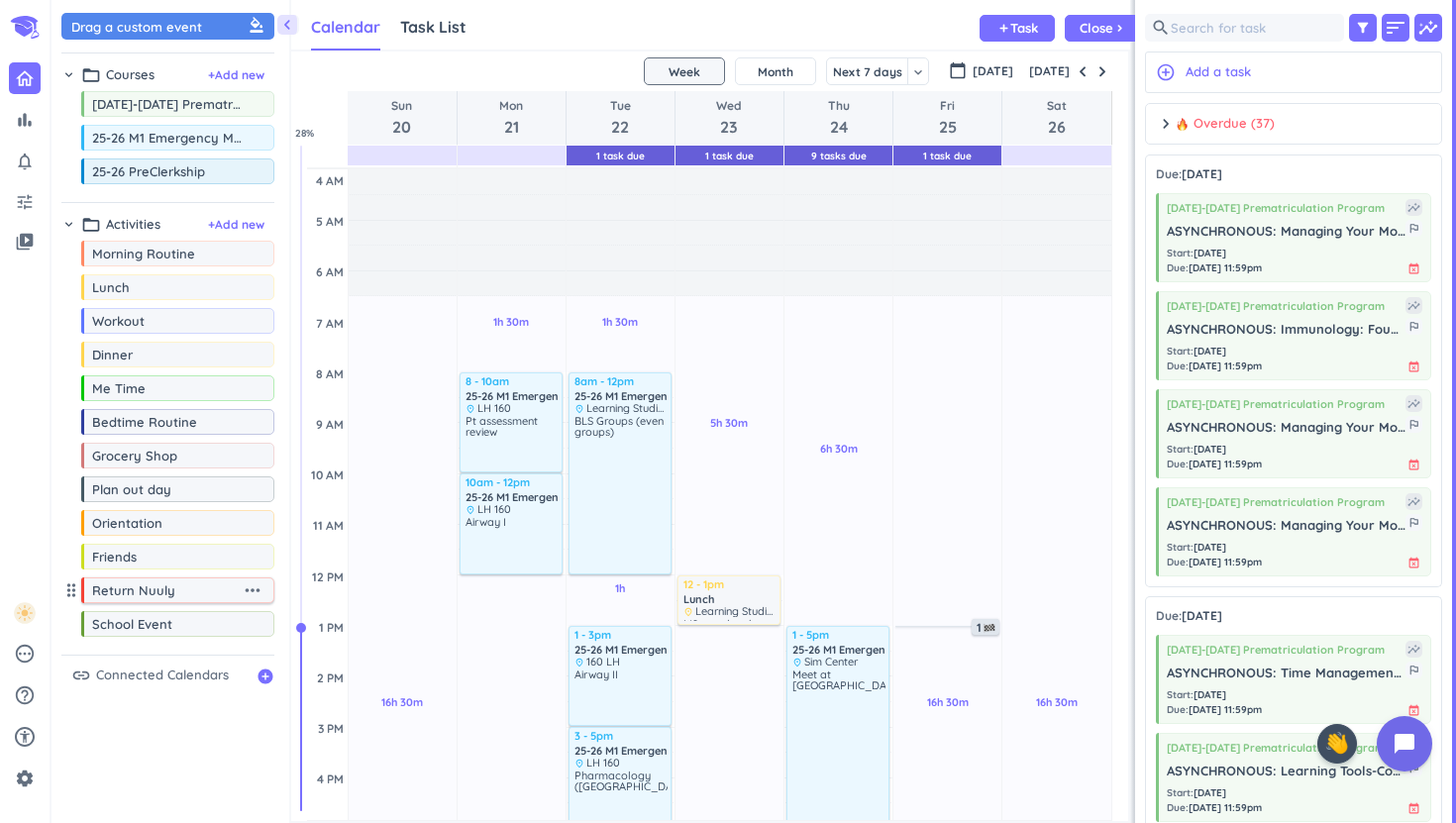 click on "Return Nuuly  more_horiz" at bounding box center [177, 590] 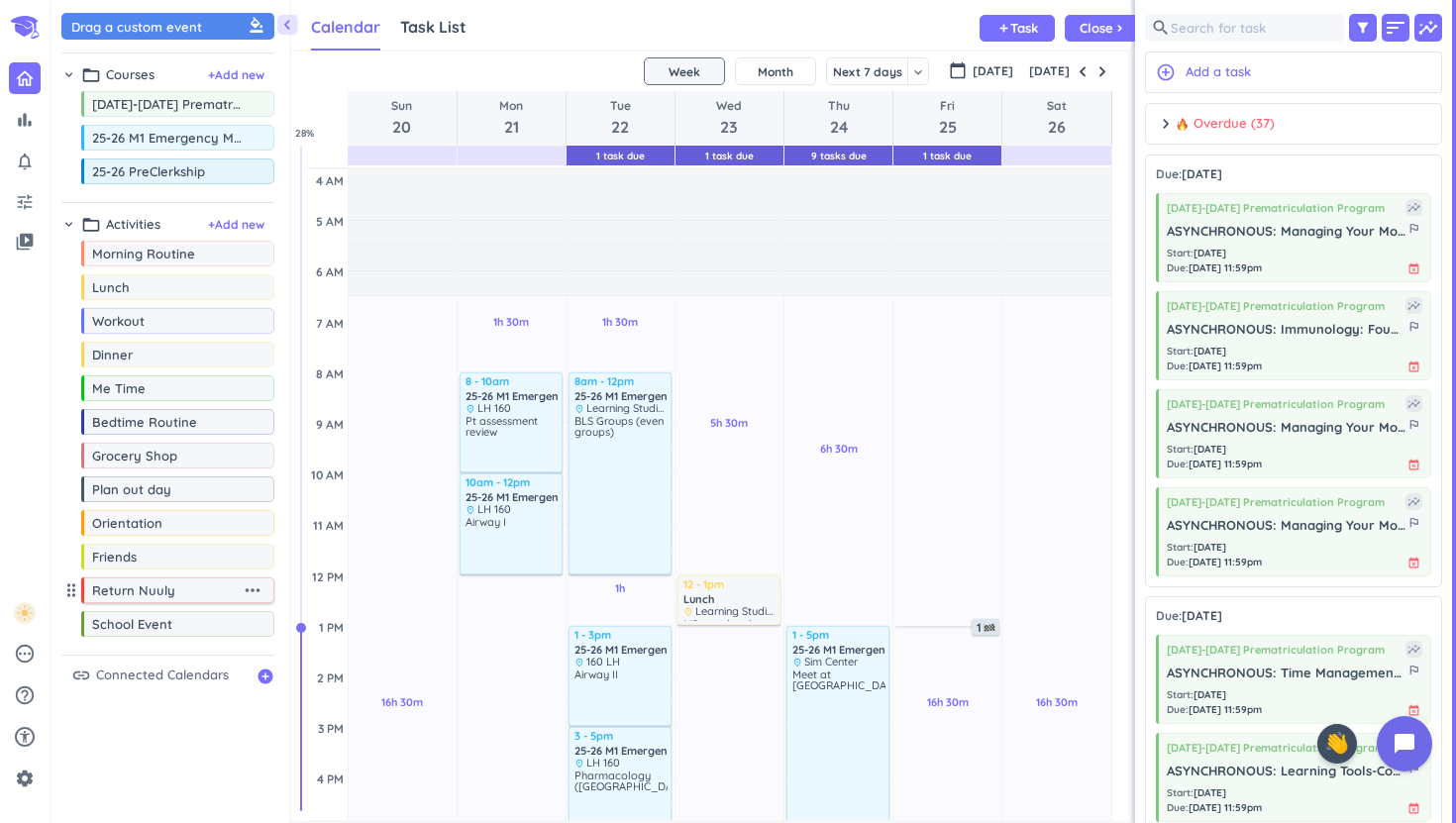 click on "more_horiz" at bounding box center [253, 590] 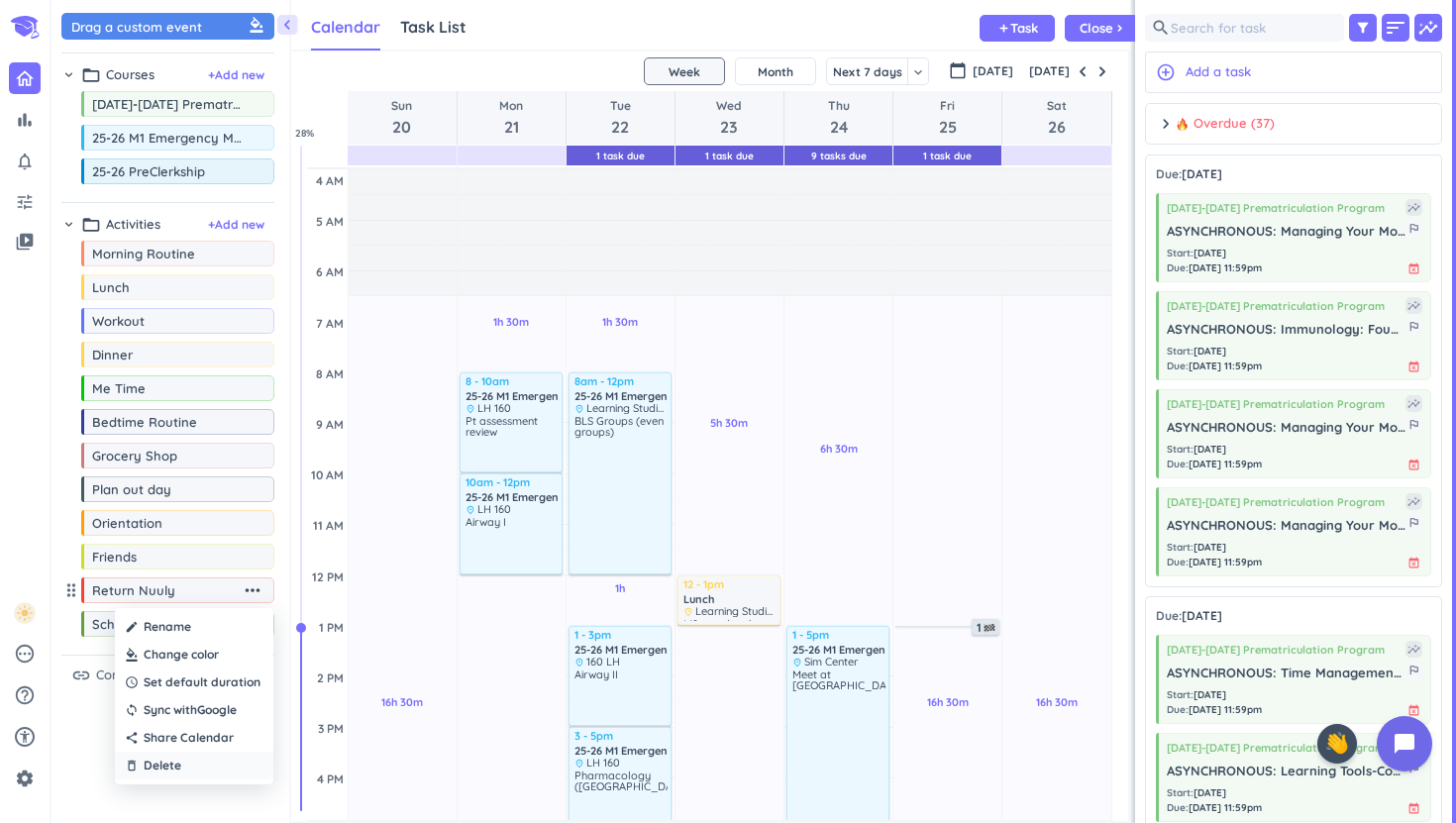click on "delete_outline Delete" at bounding box center [194, 766] 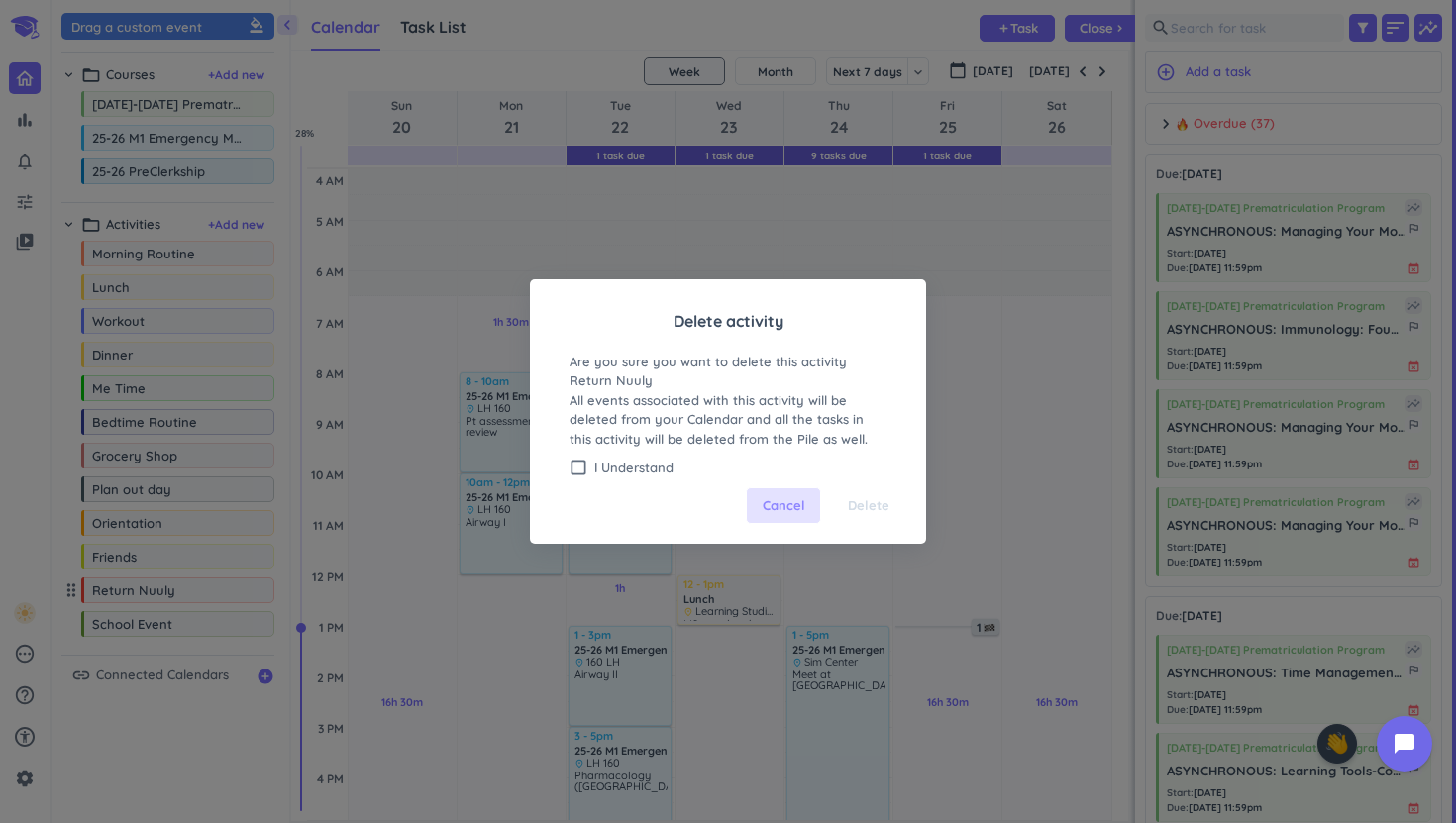 click on "Cancel" at bounding box center (783, 506) 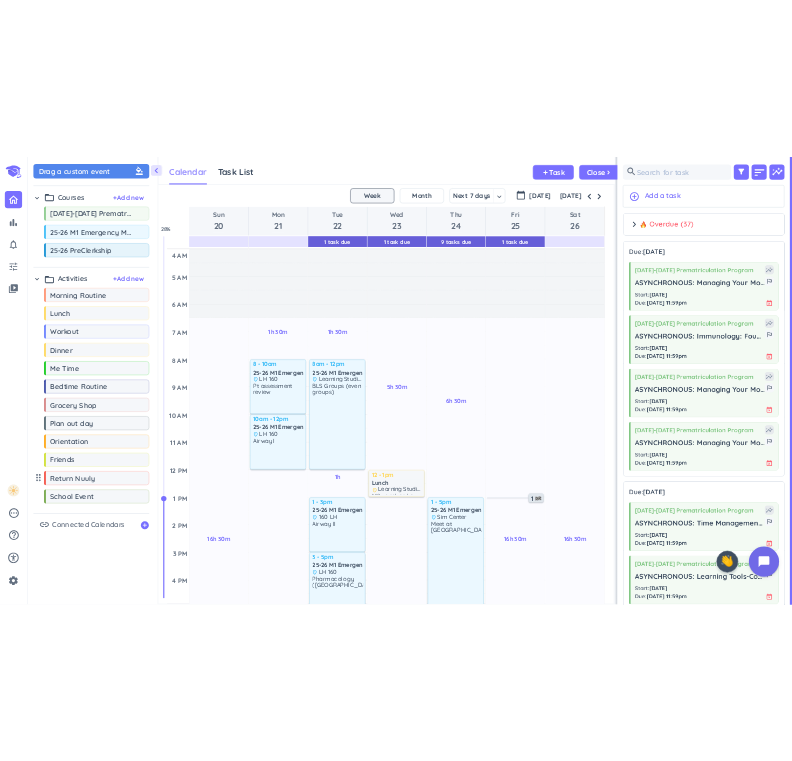 scroll, scrollTop: 707, scrollLeft: 167, axis: both 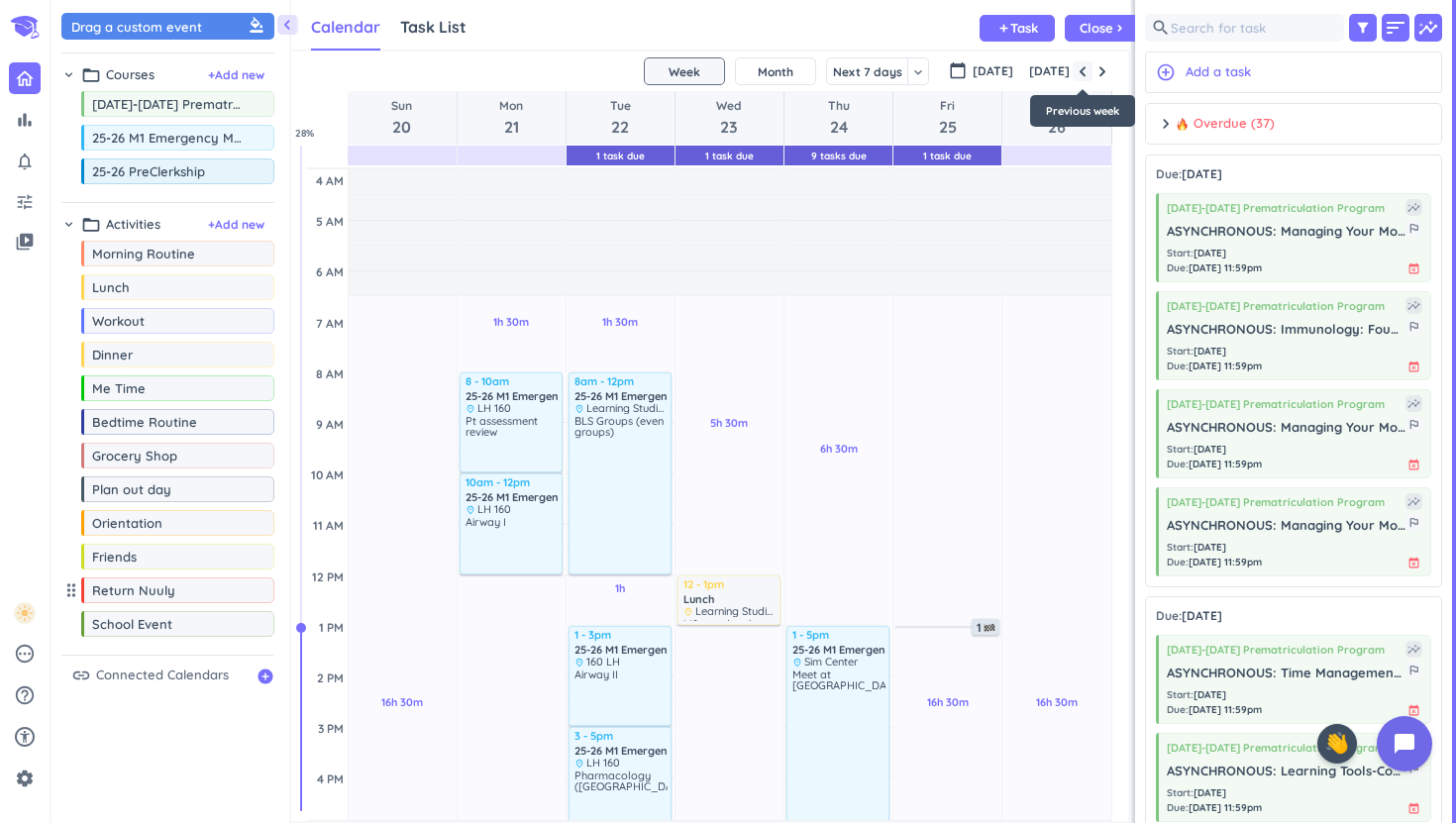 click at bounding box center (1083, 71) 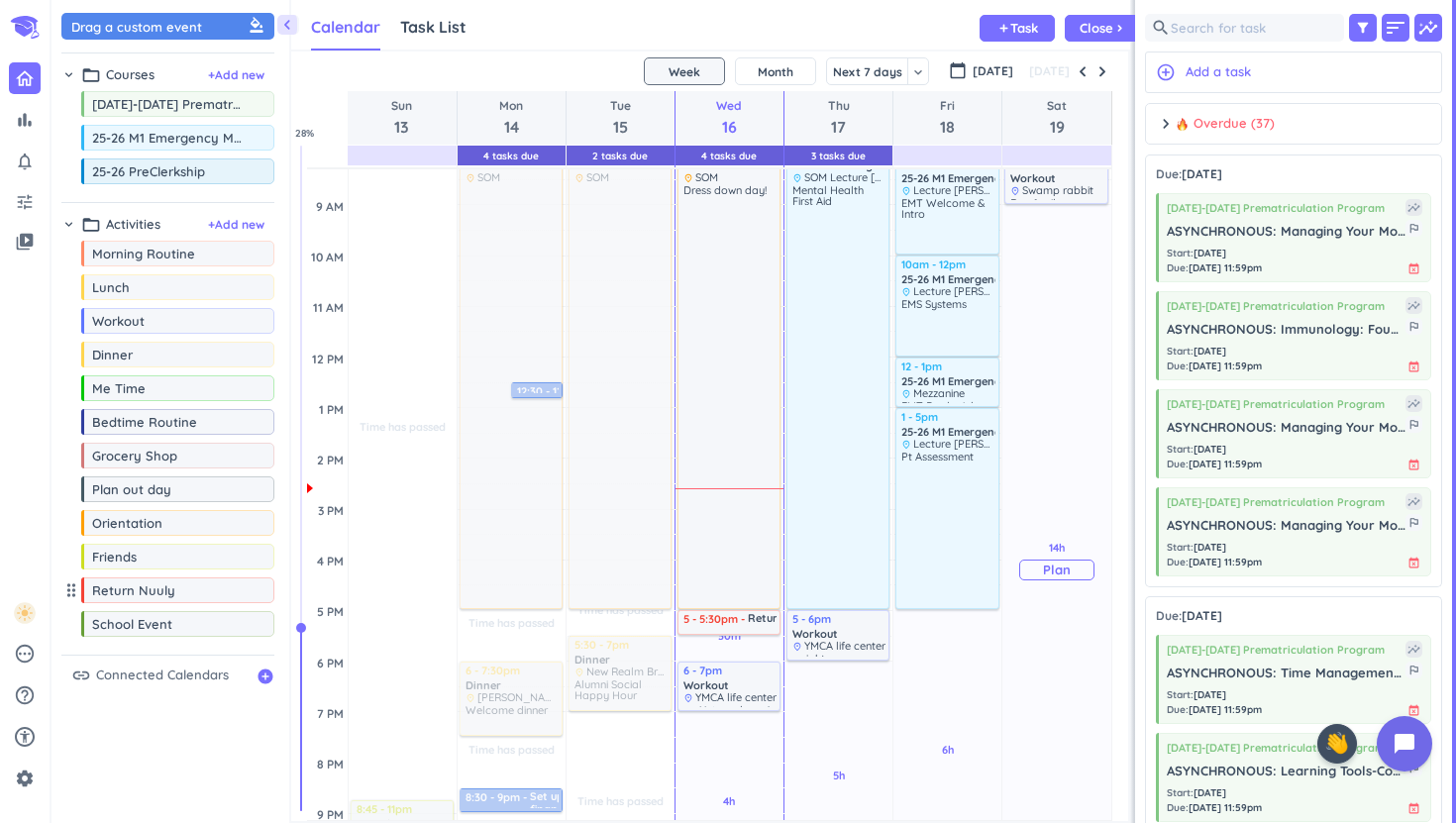 scroll, scrollTop: 239, scrollLeft: 0, axis: vertical 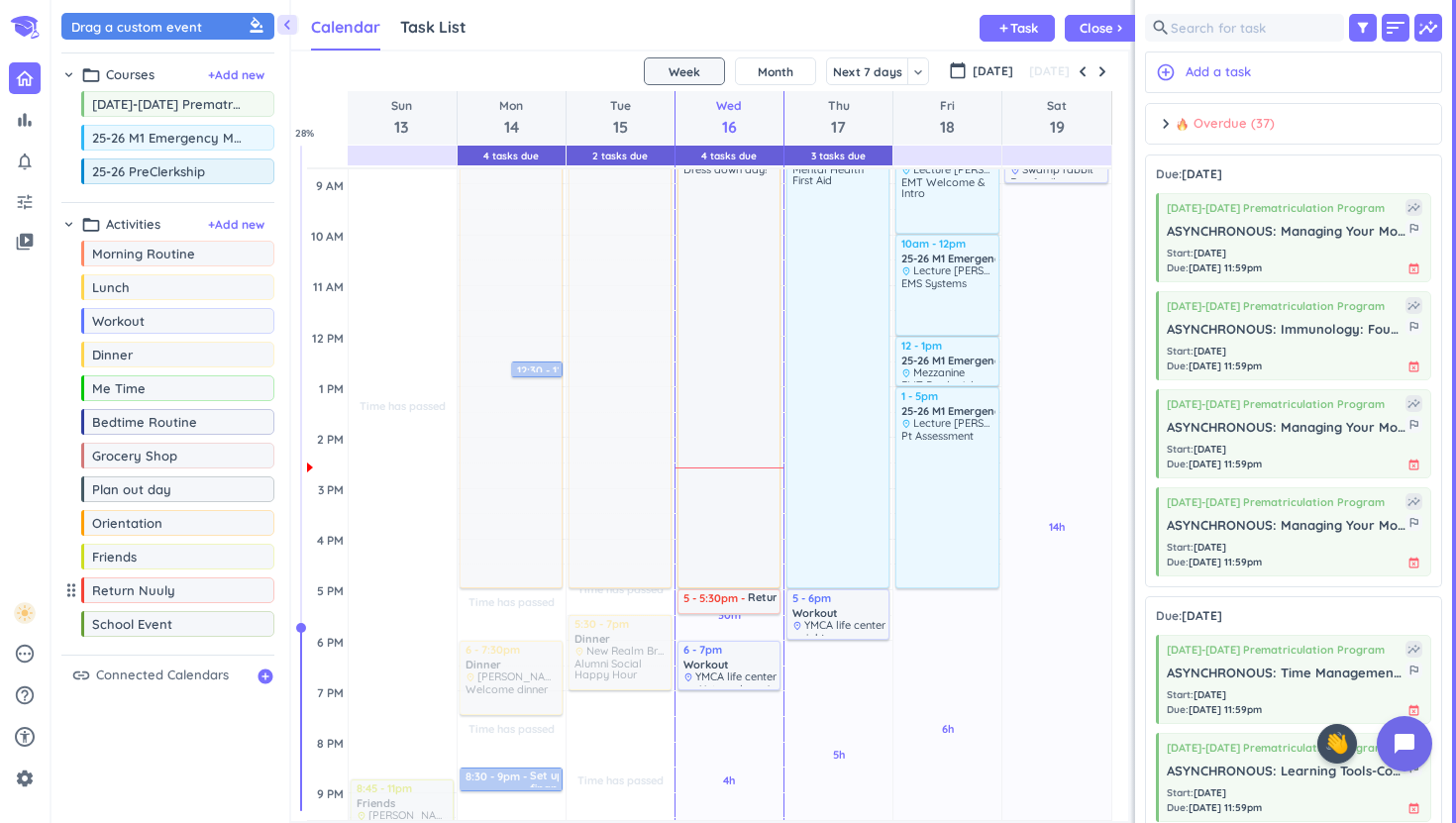 click on "chevron_right" at bounding box center (1166, 124) 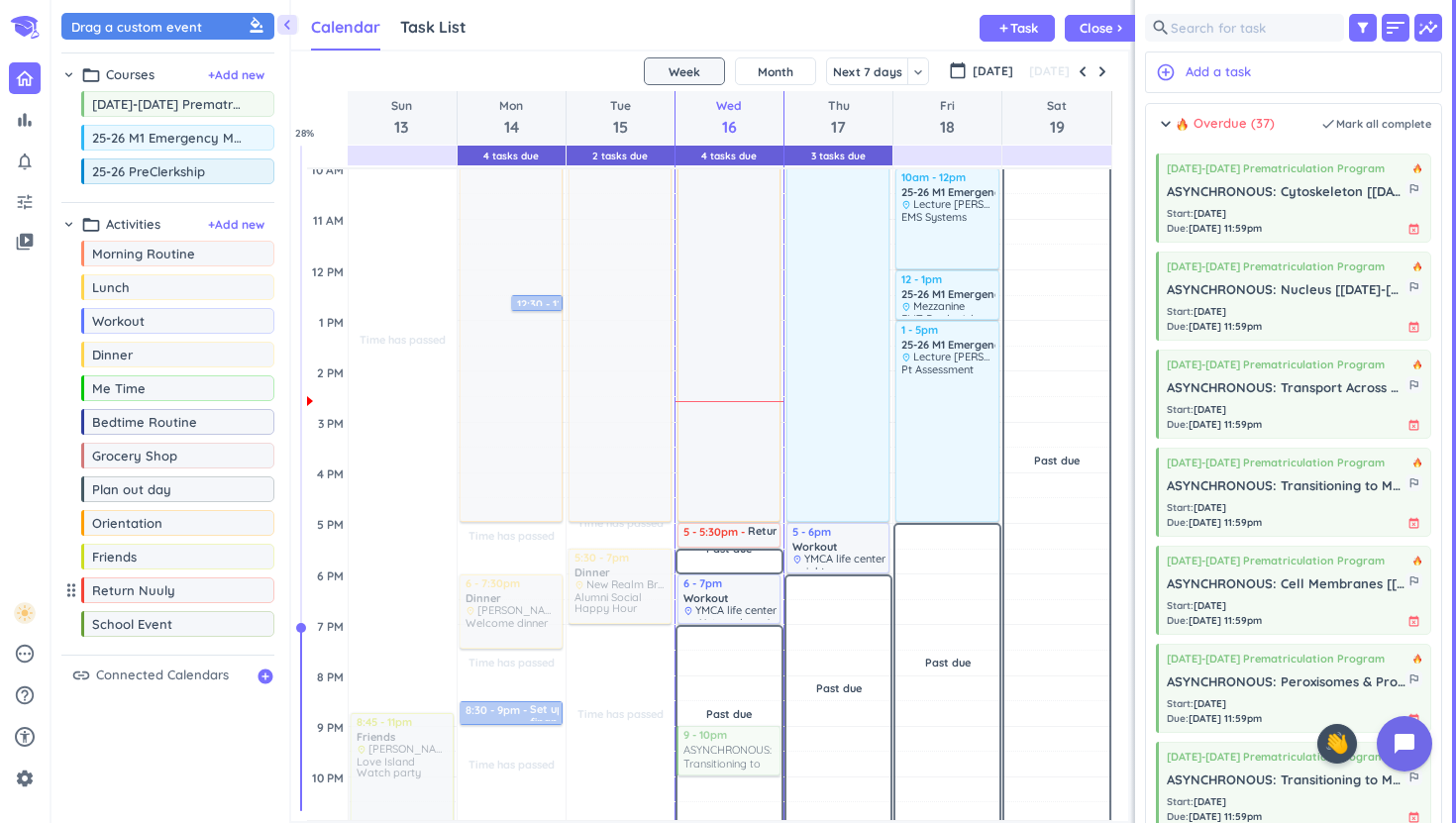 scroll, scrollTop: 310, scrollLeft: 0, axis: vertical 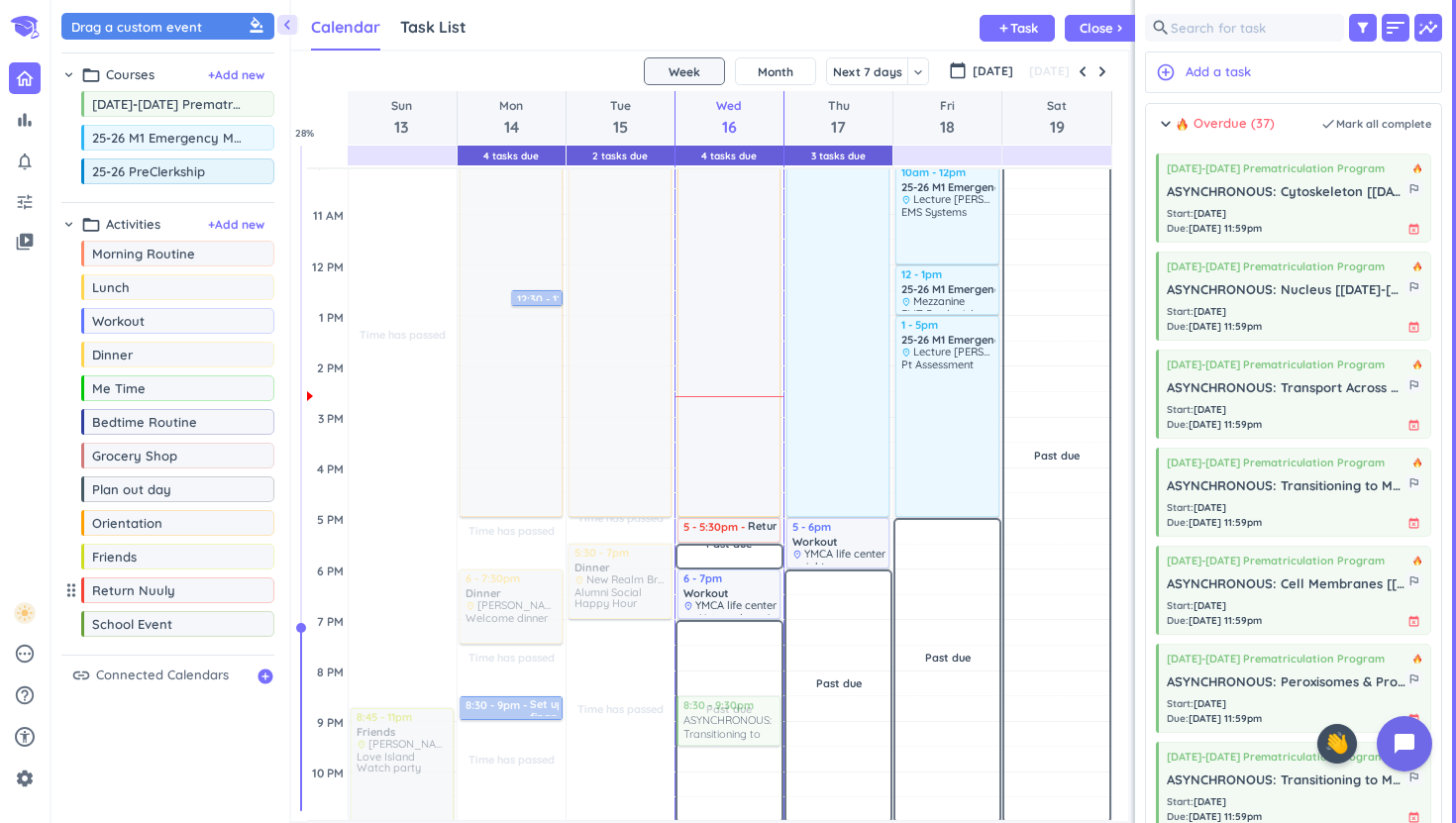 drag, startPoint x: 1336, startPoint y: 478, endPoint x: 769, endPoint y: 699, distance: 608.5475 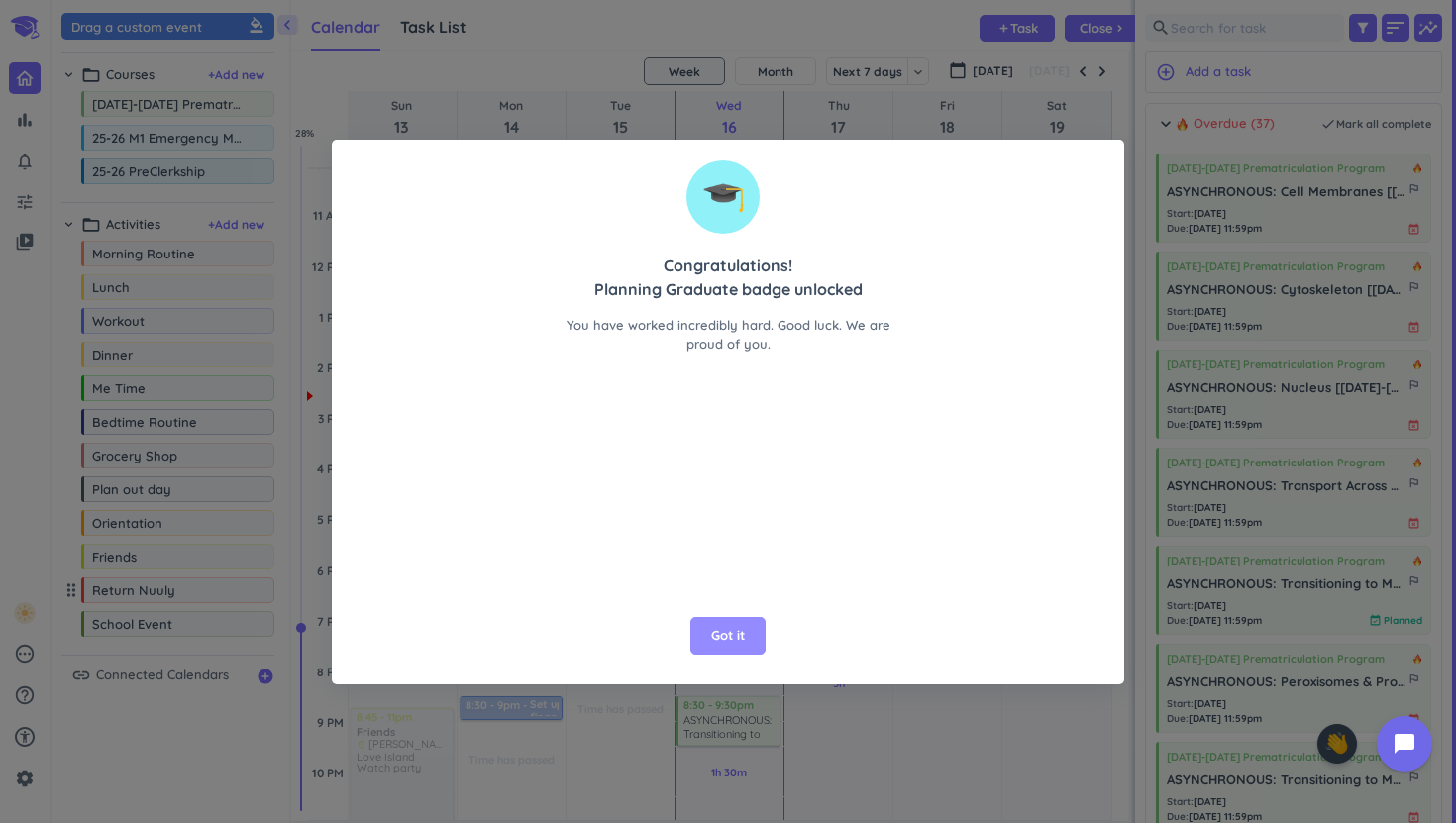 click on "Got it" at bounding box center (728, 636) 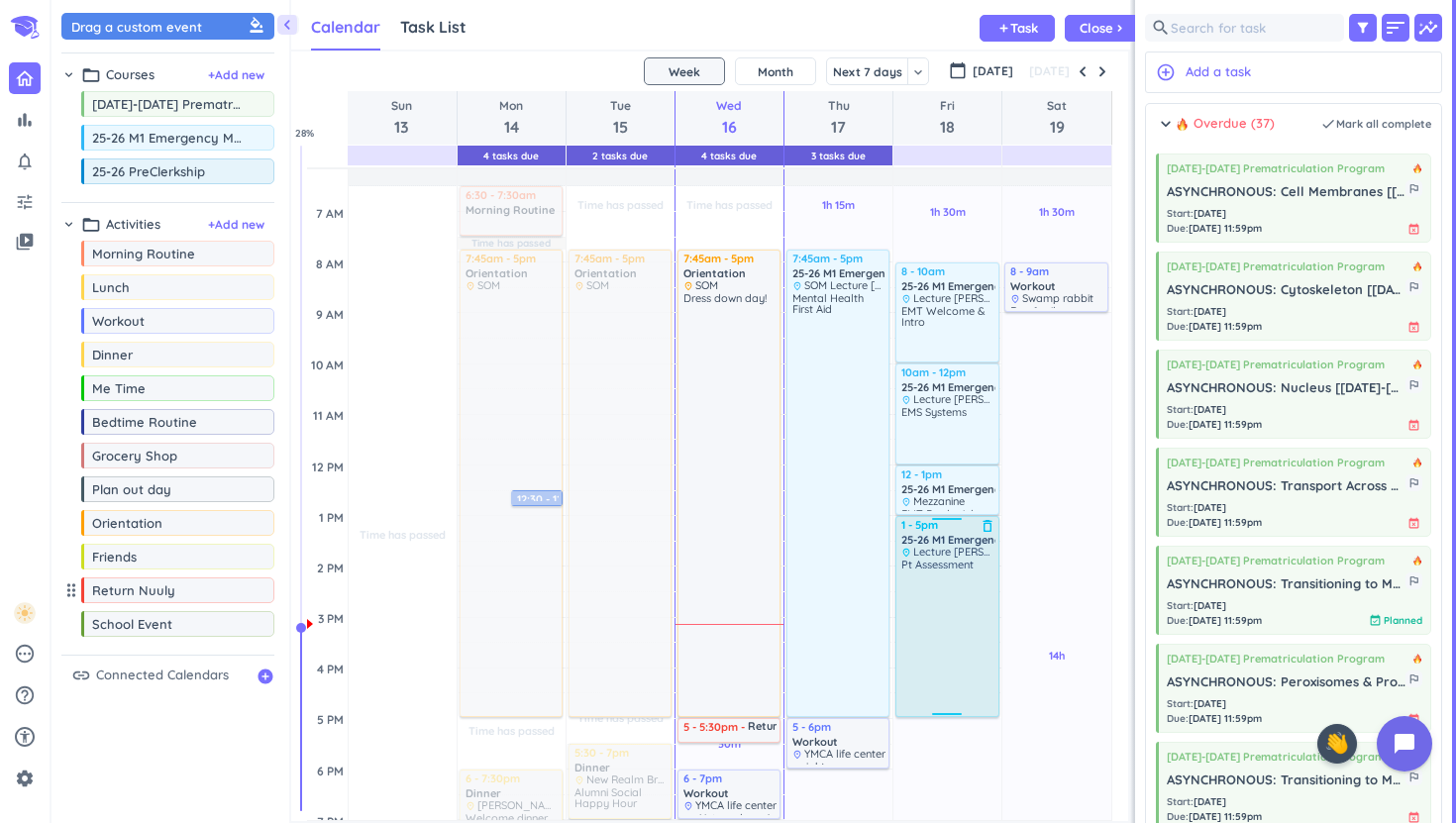 scroll, scrollTop: 10, scrollLeft: 0, axis: vertical 